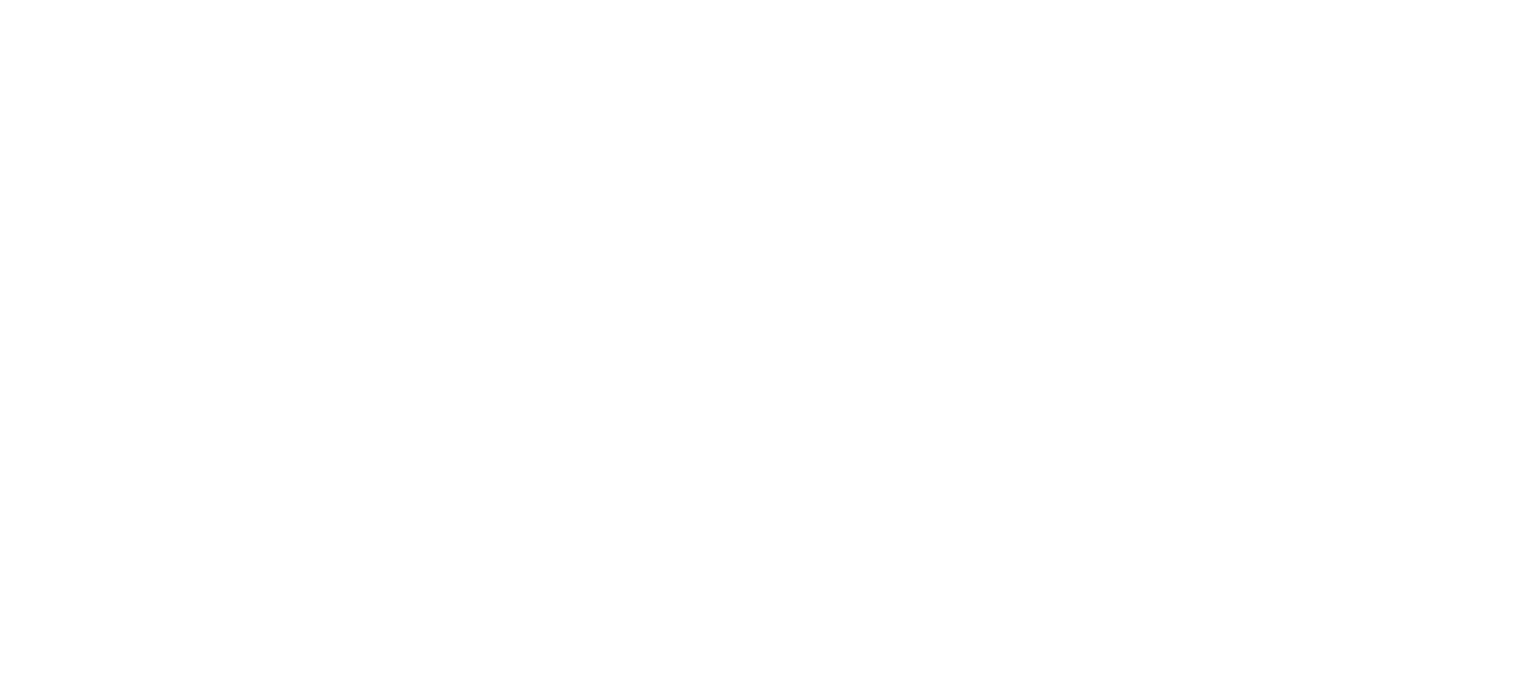 scroll, scrollTop: 0, scrollLeft: 0, axis: both 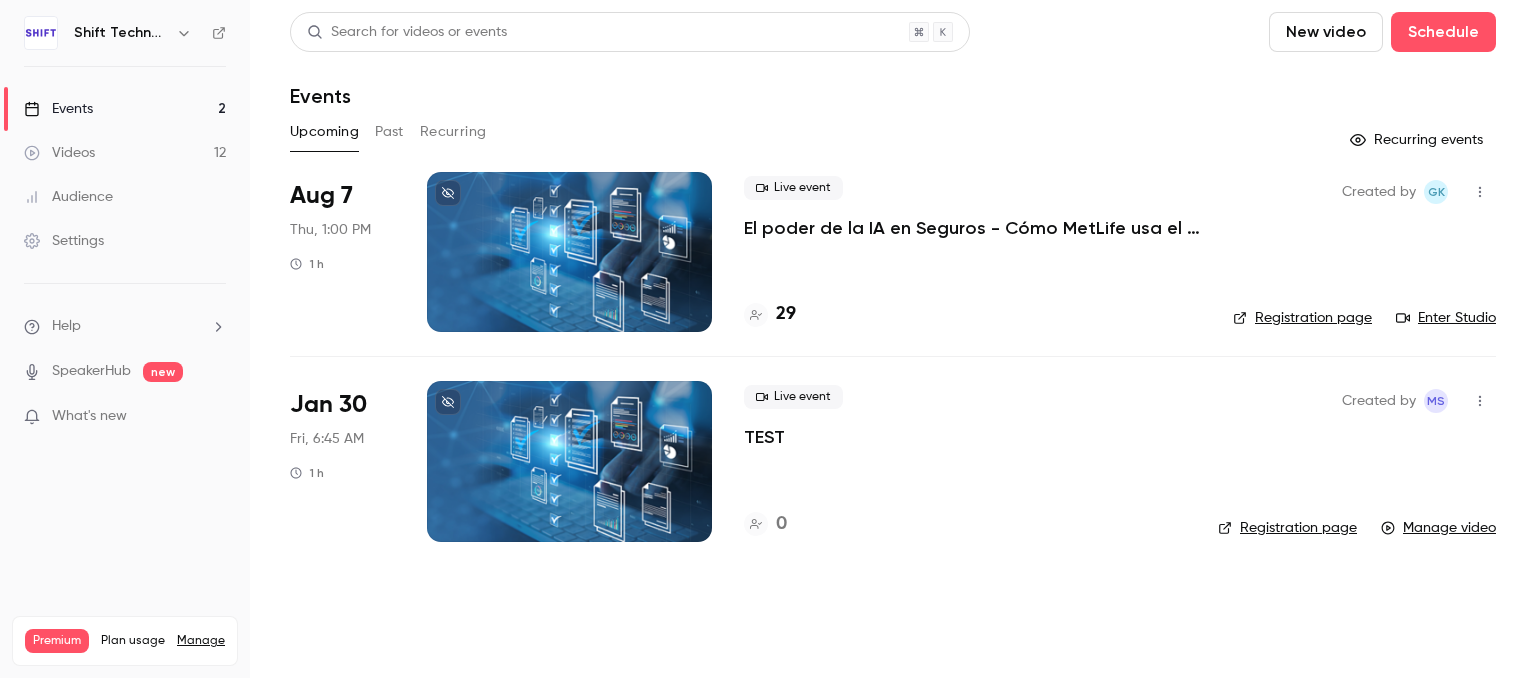 click on "Settings" at bounding box center [64, 241] 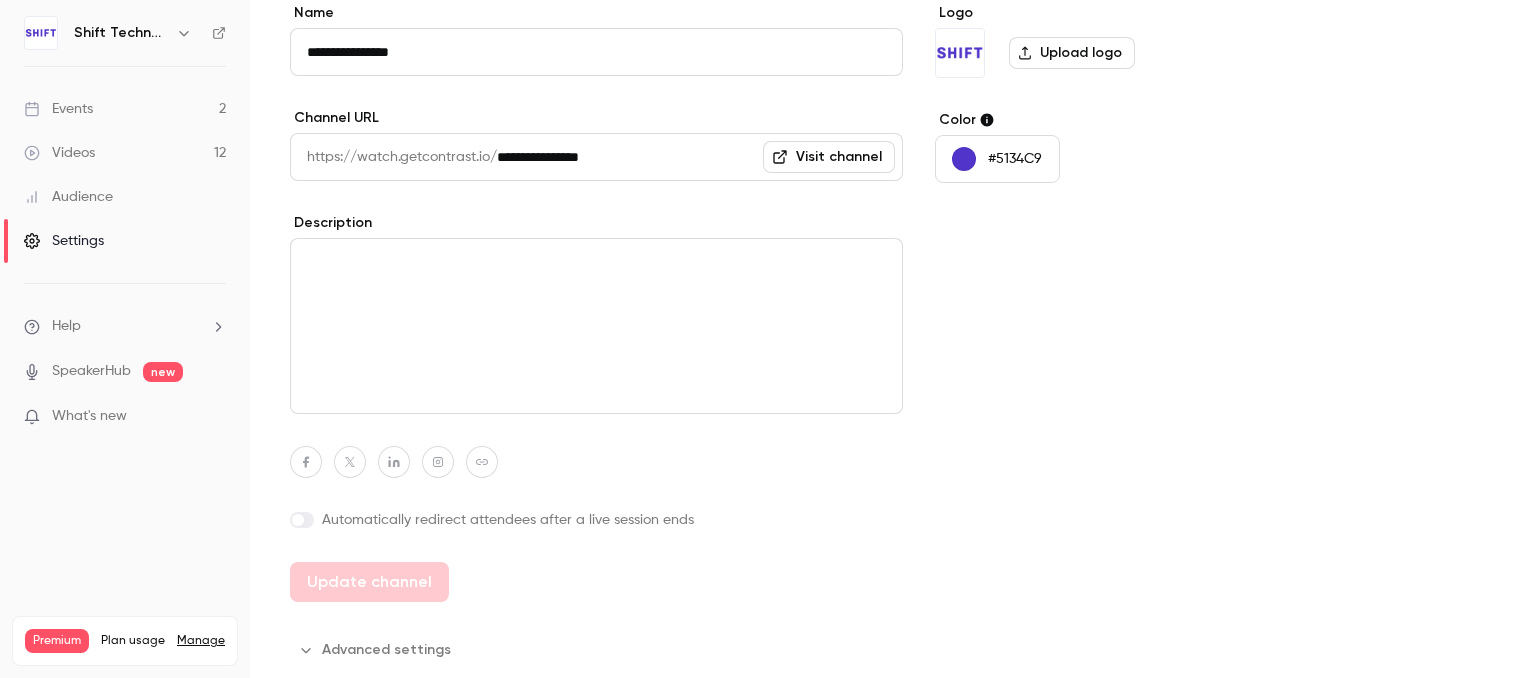 scroll, scrollTop: 168, scrollLeft: 0, axis: vertical 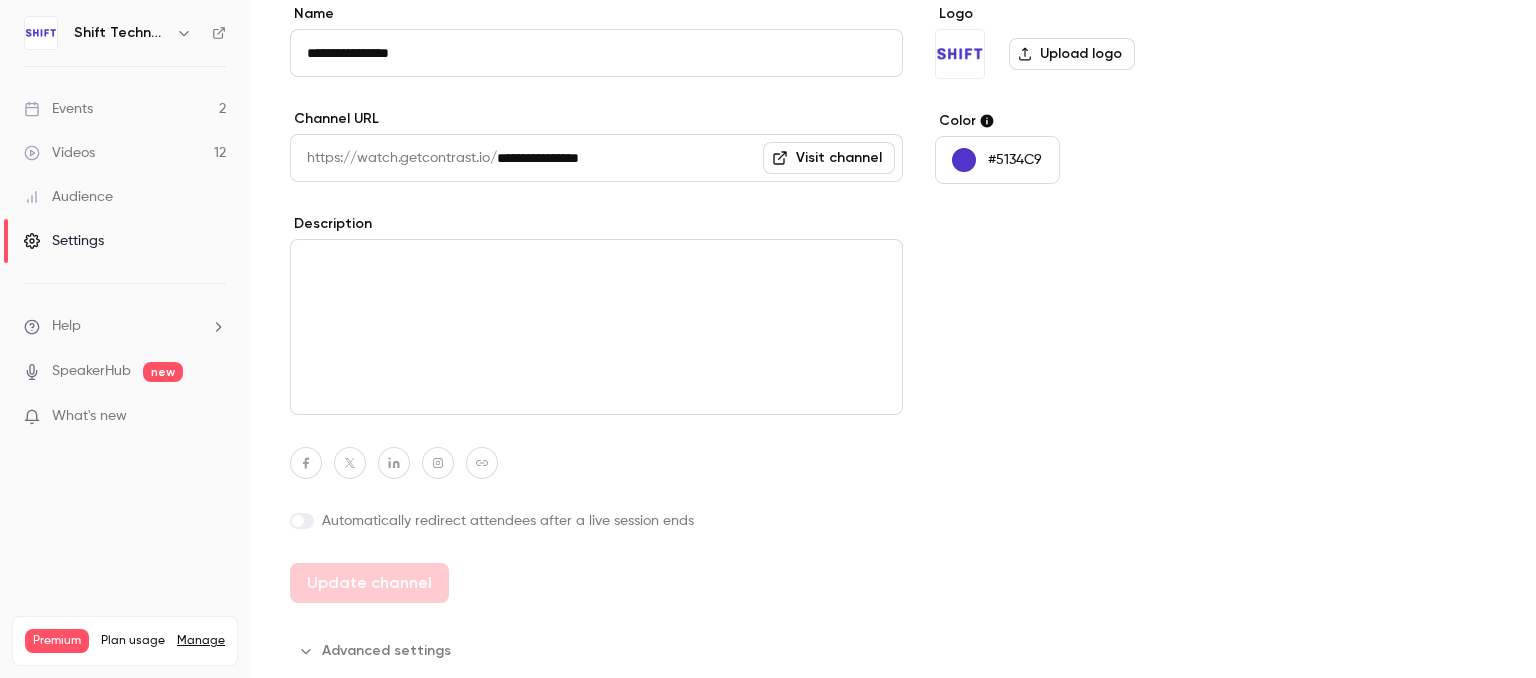 click 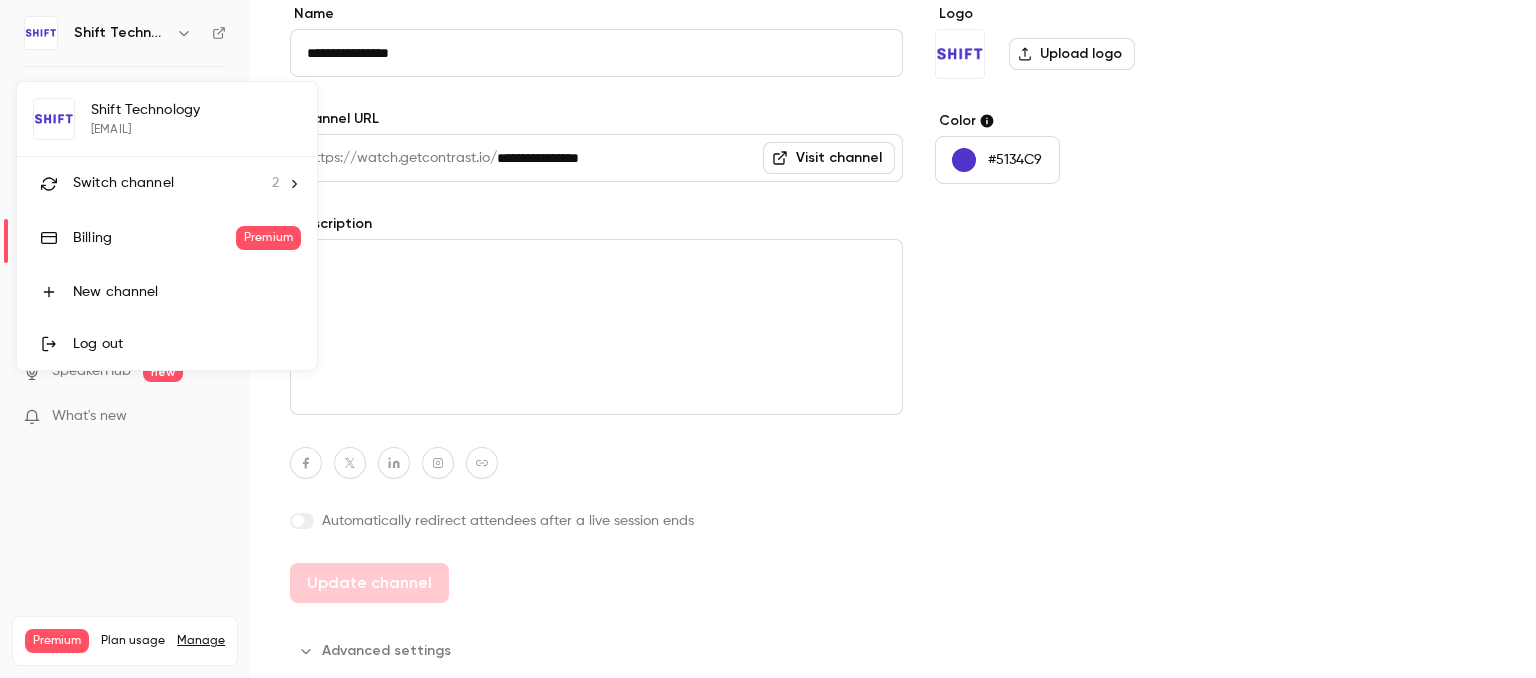 click at bounding box center (768, 339) 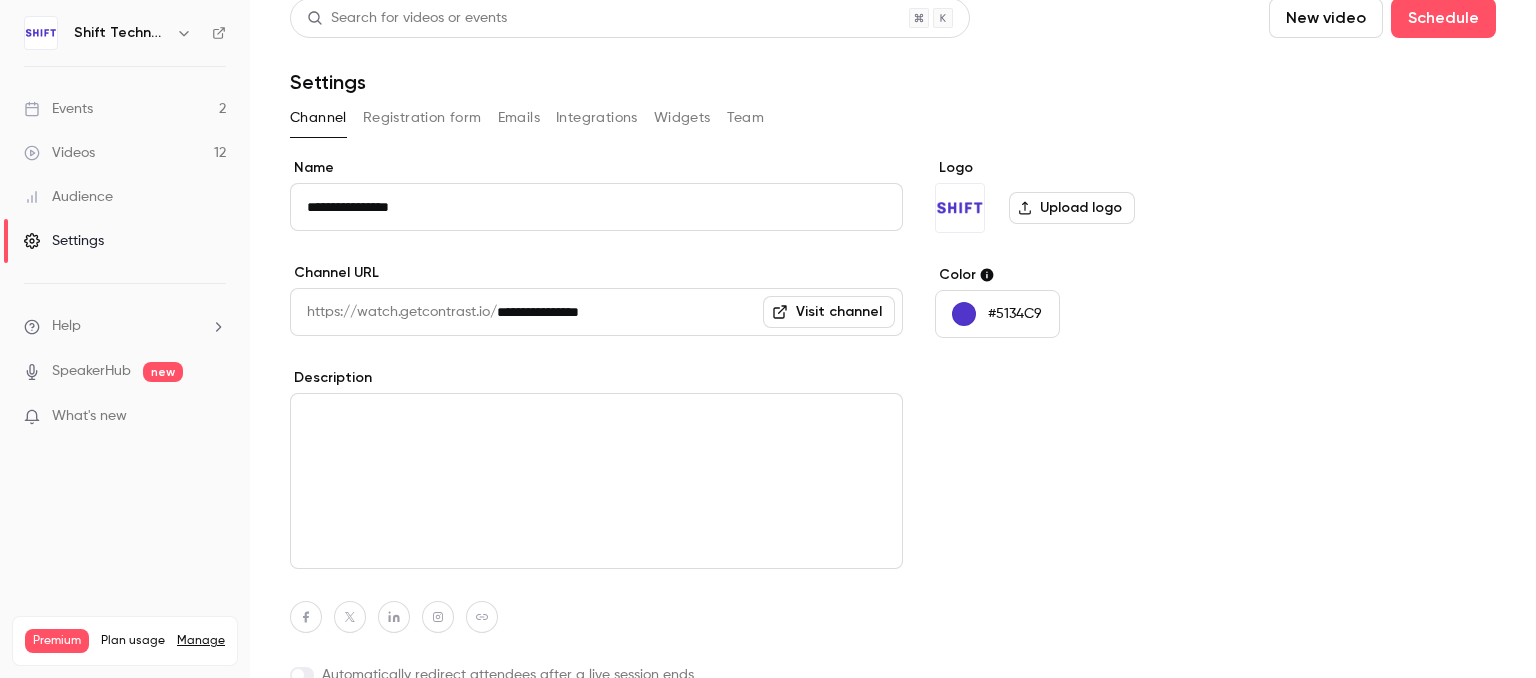 scroll, scrollTop: 0, scrollLeft: 0, axis: both 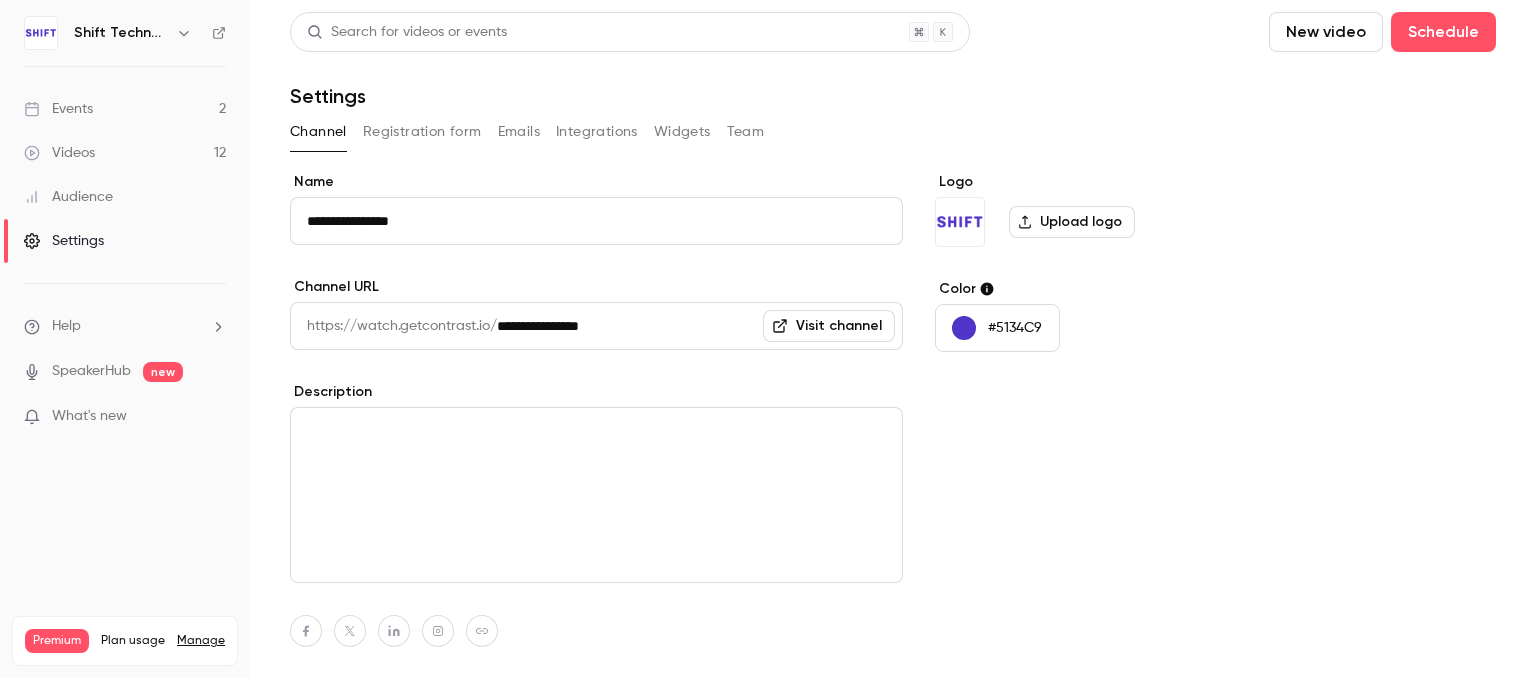 click on "Settings" at bounding box center [893, 96] 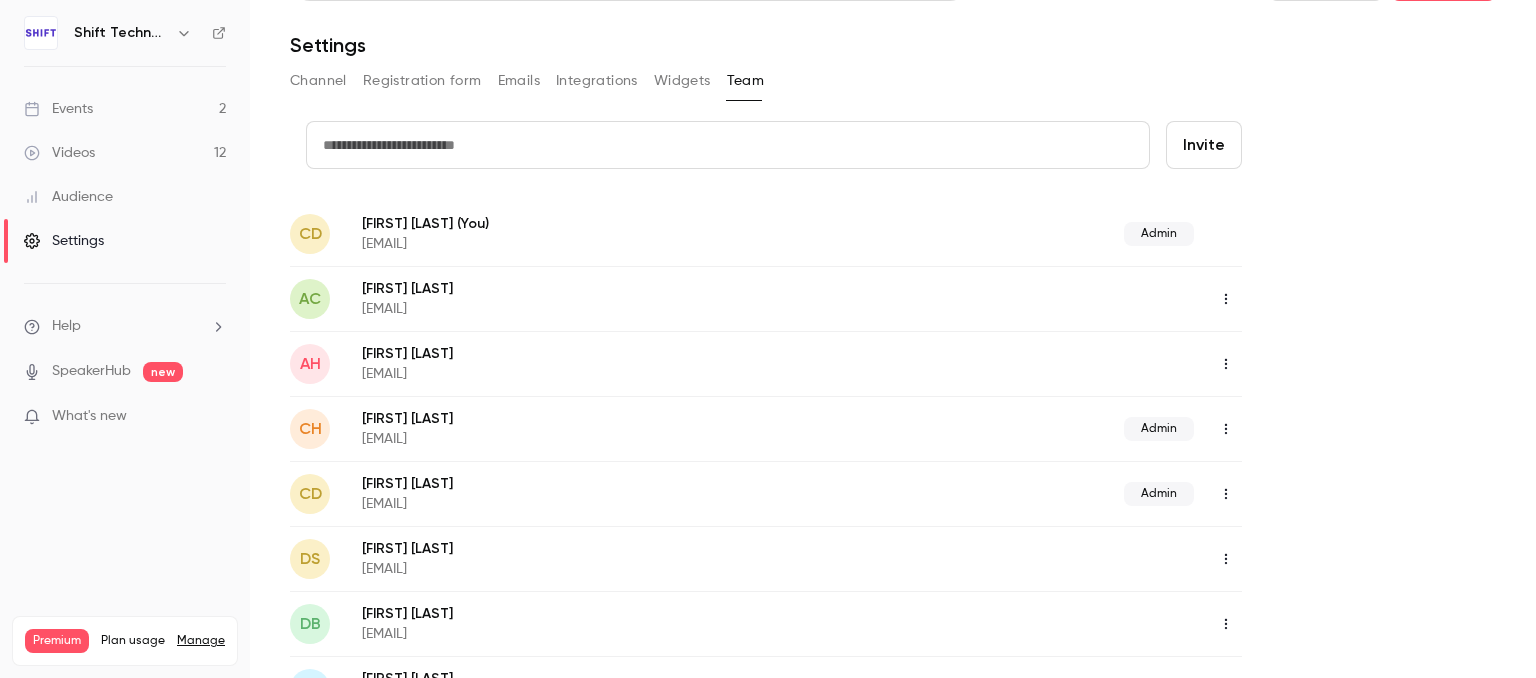 scroll, scrollTop: 0, scrollLeft: 0, axis: both 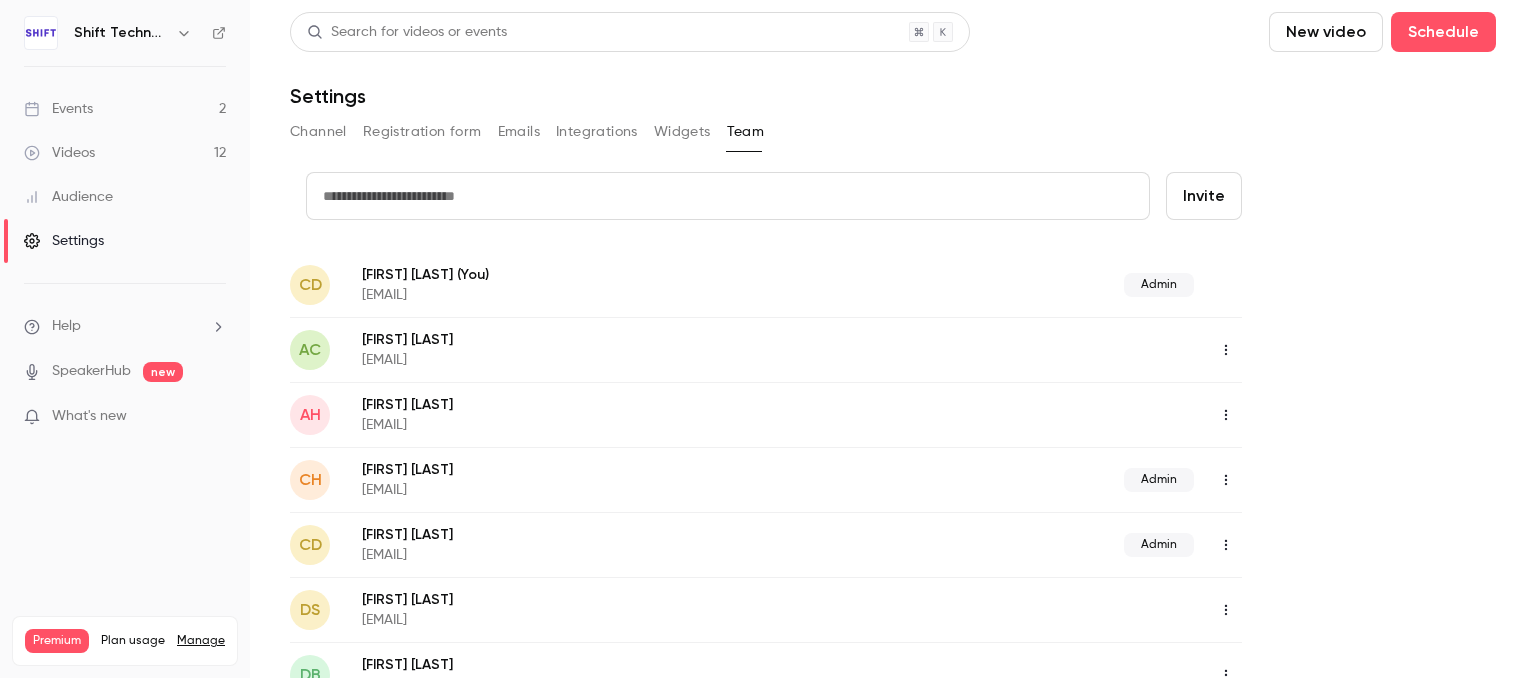 click at bounding box center [728, 196] 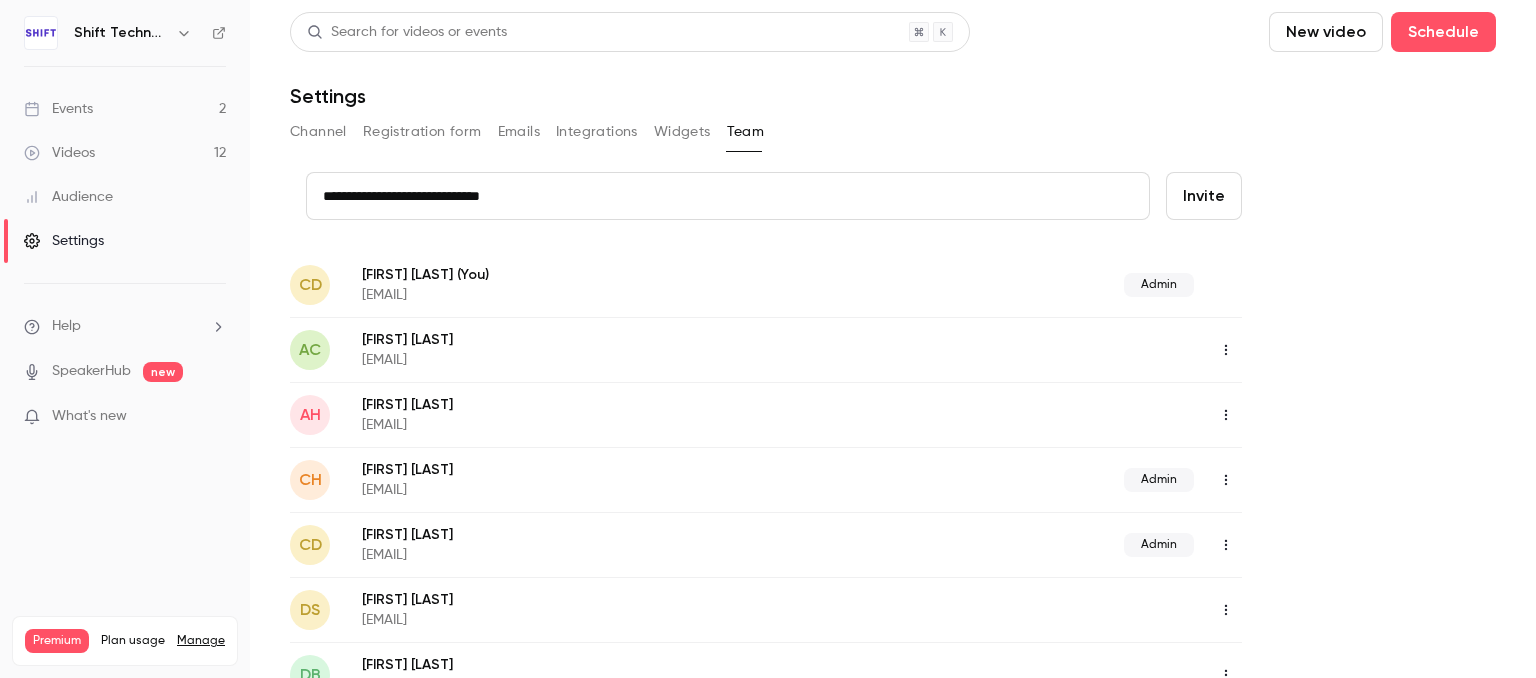 type on "**********" 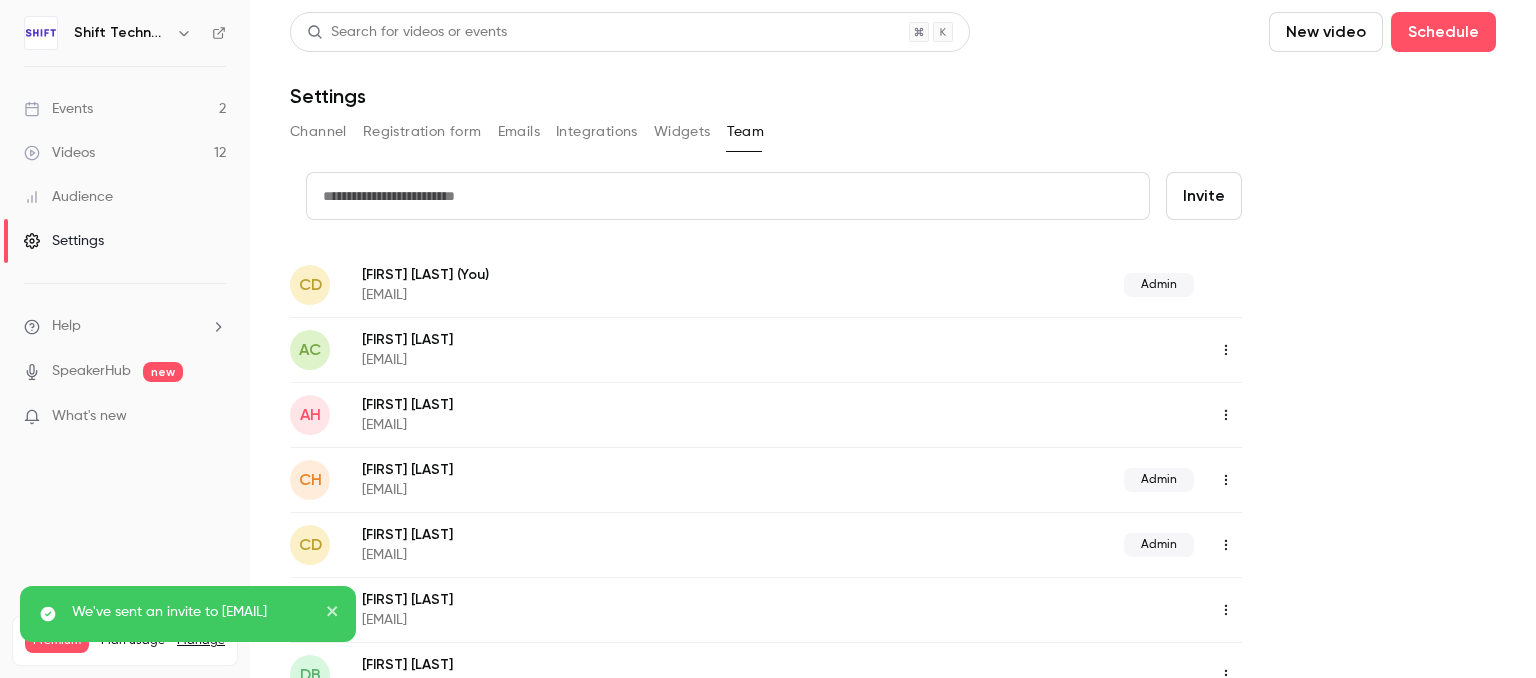 scroll, scrollTop: 3, scrollLeft: 0, axis: vertical 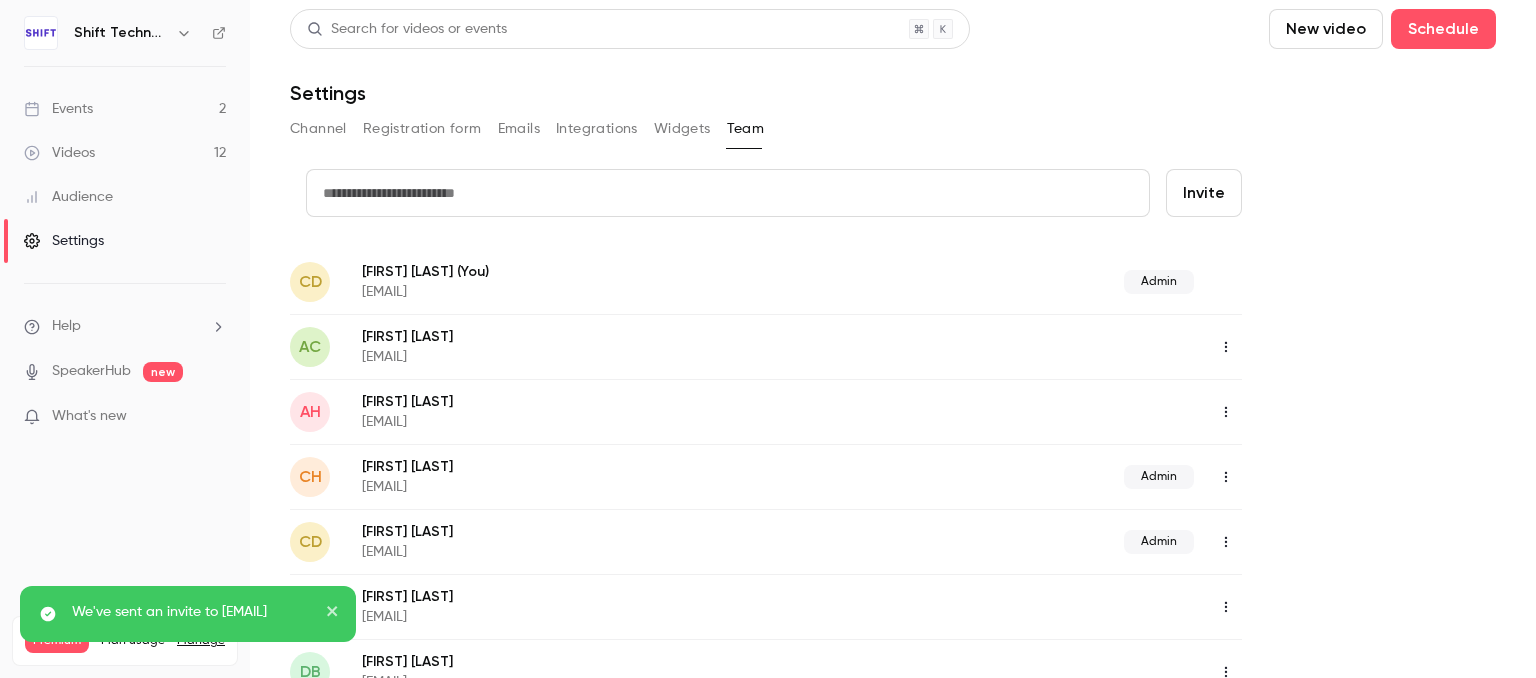 click on "Shift Technology" at bounding box center (135, 33) 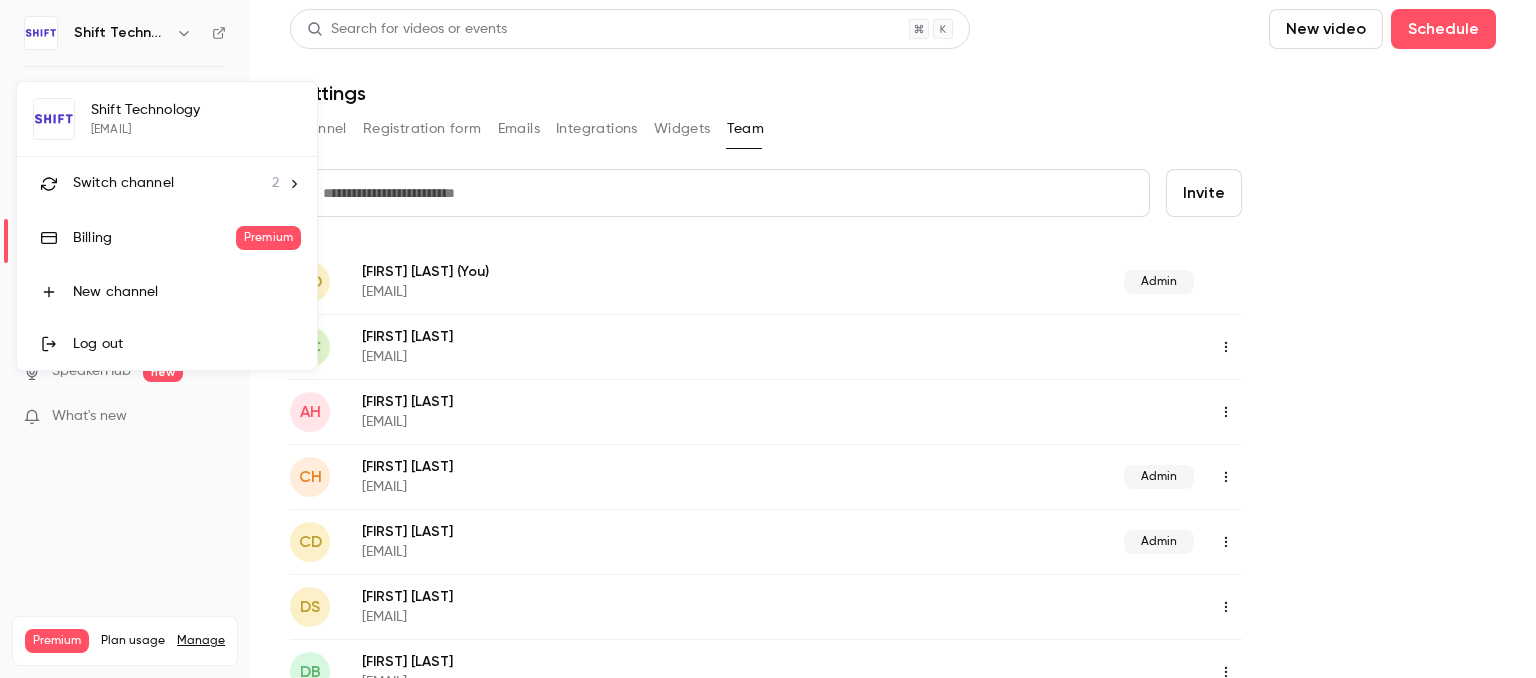 click on "Switch channel 2" at bounding box center [176, 183] 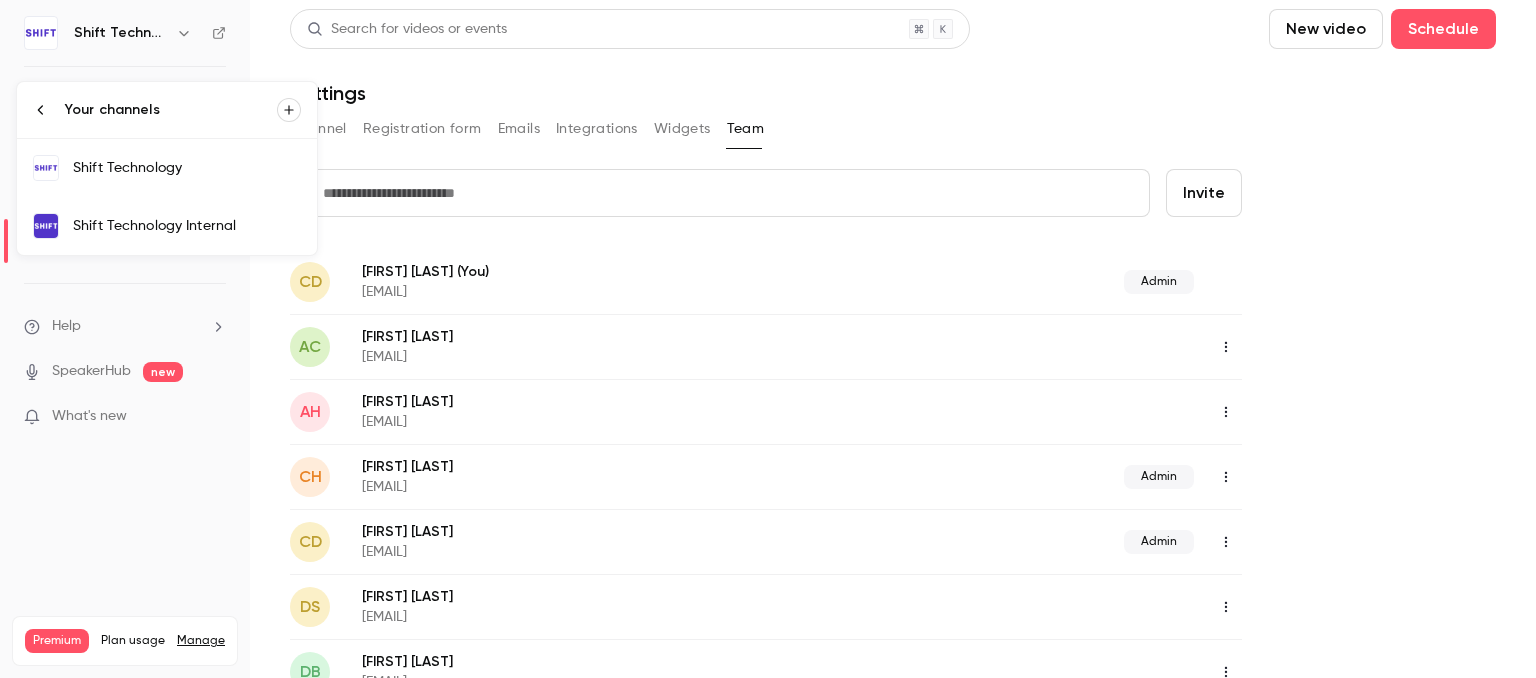 click 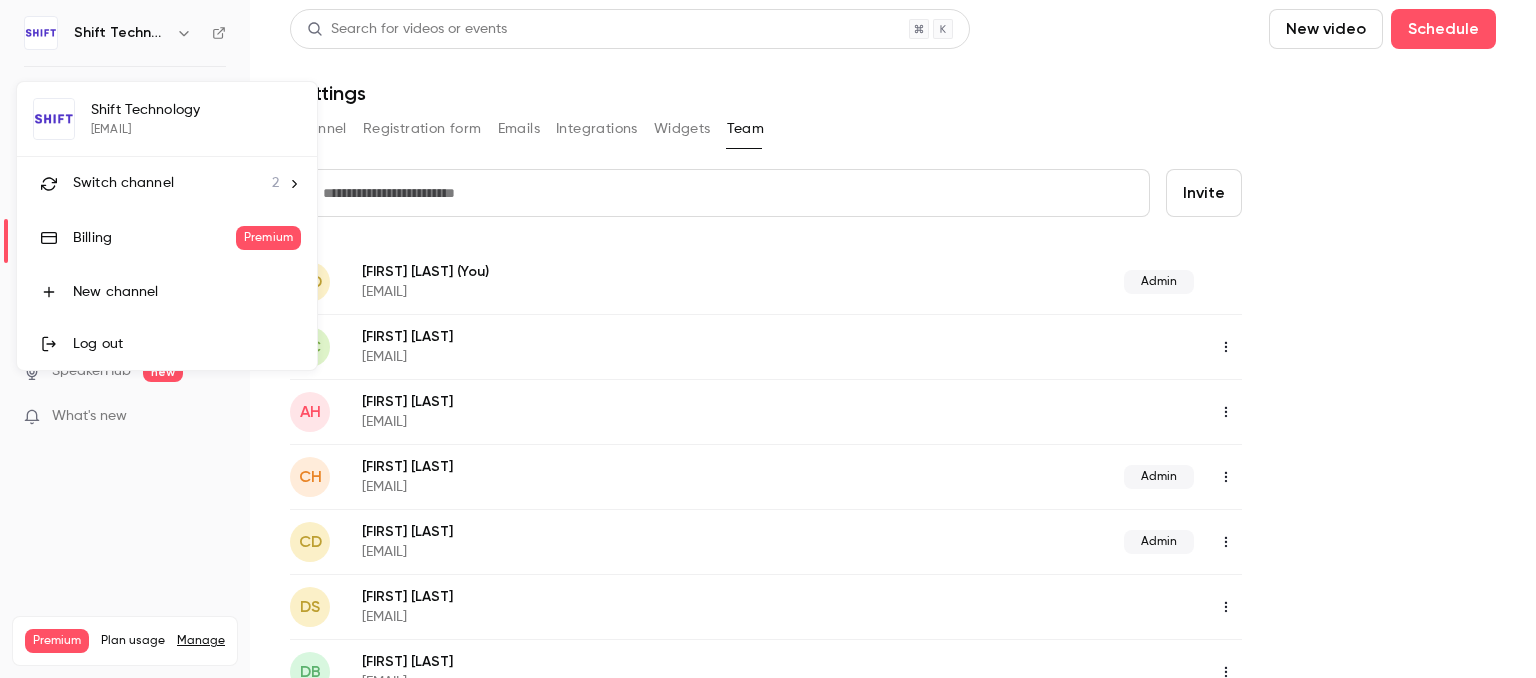 click at bounding box center (768, 339) 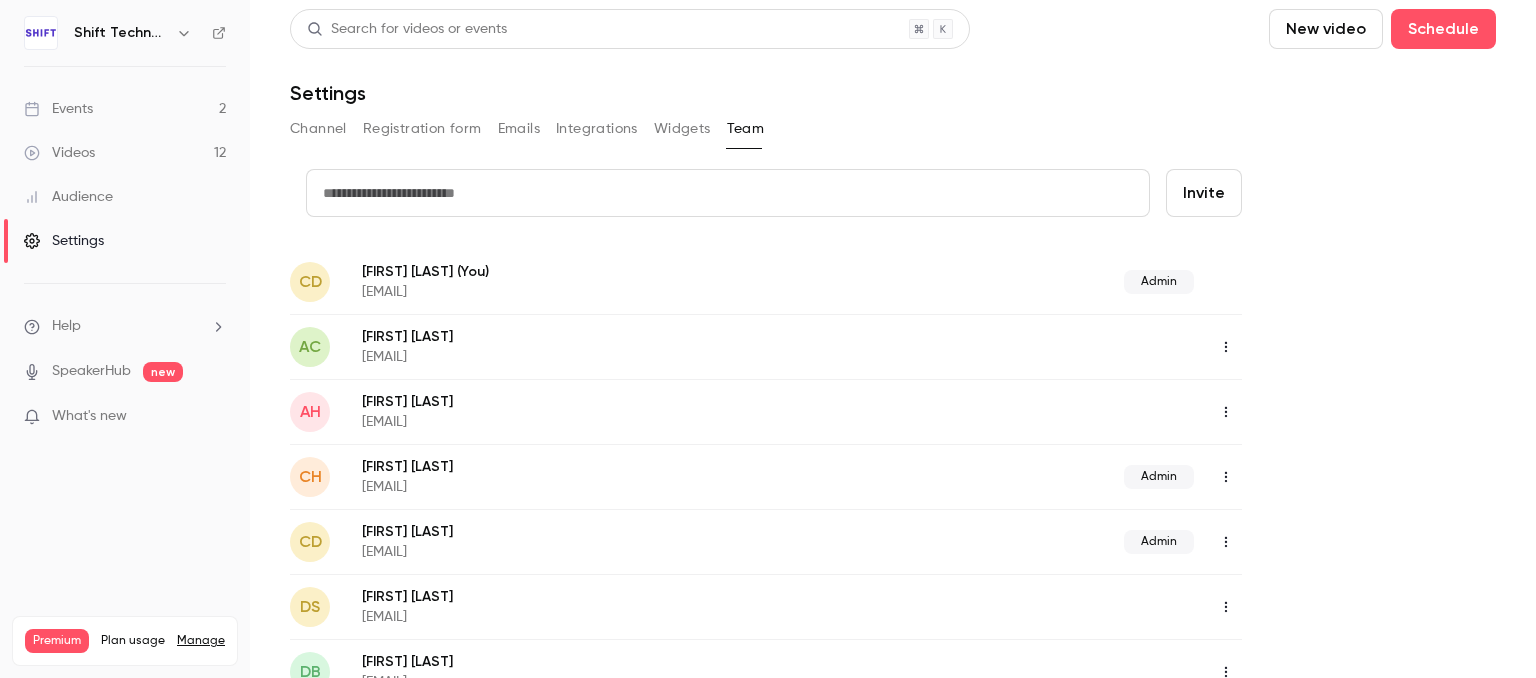 click on "Events 2" at bounding box center [125, 109] 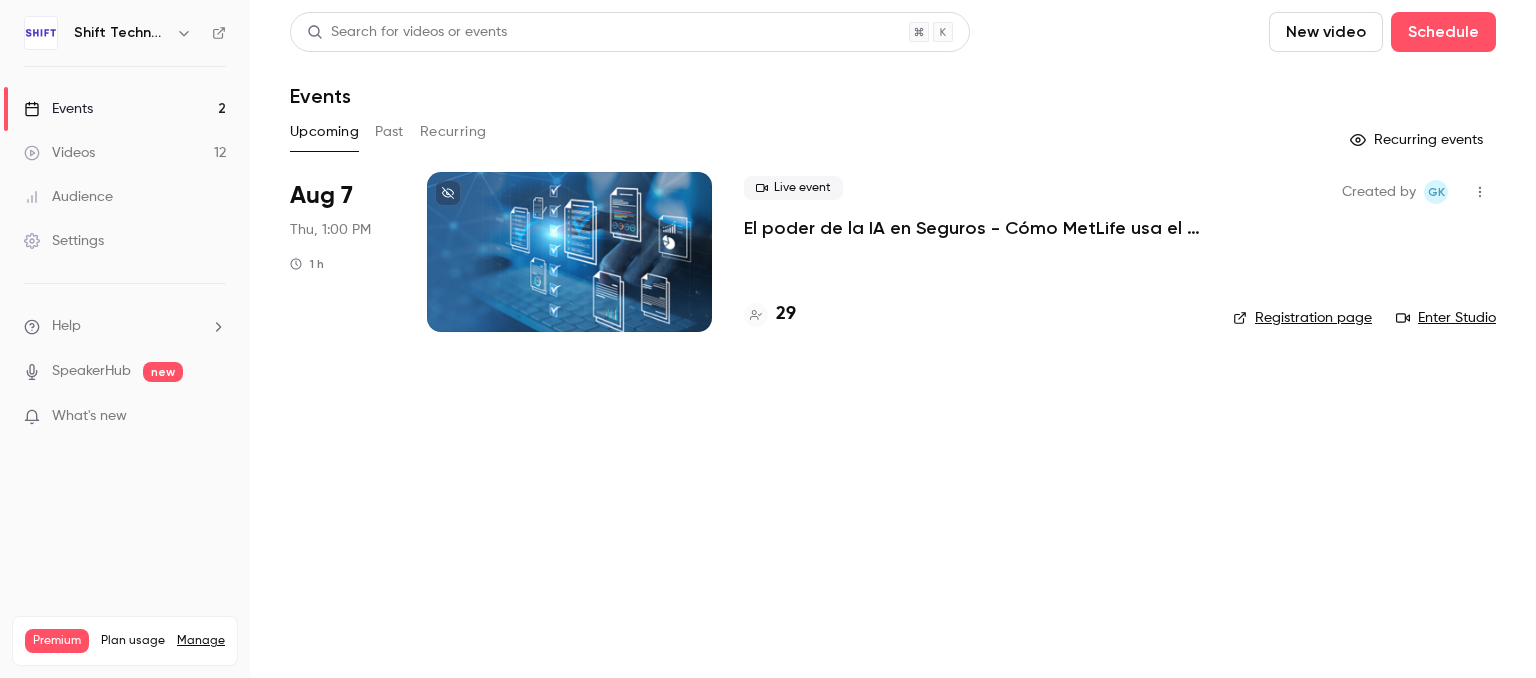 click on "Upcoming Past Recurring" at bounding box center (893, 132) 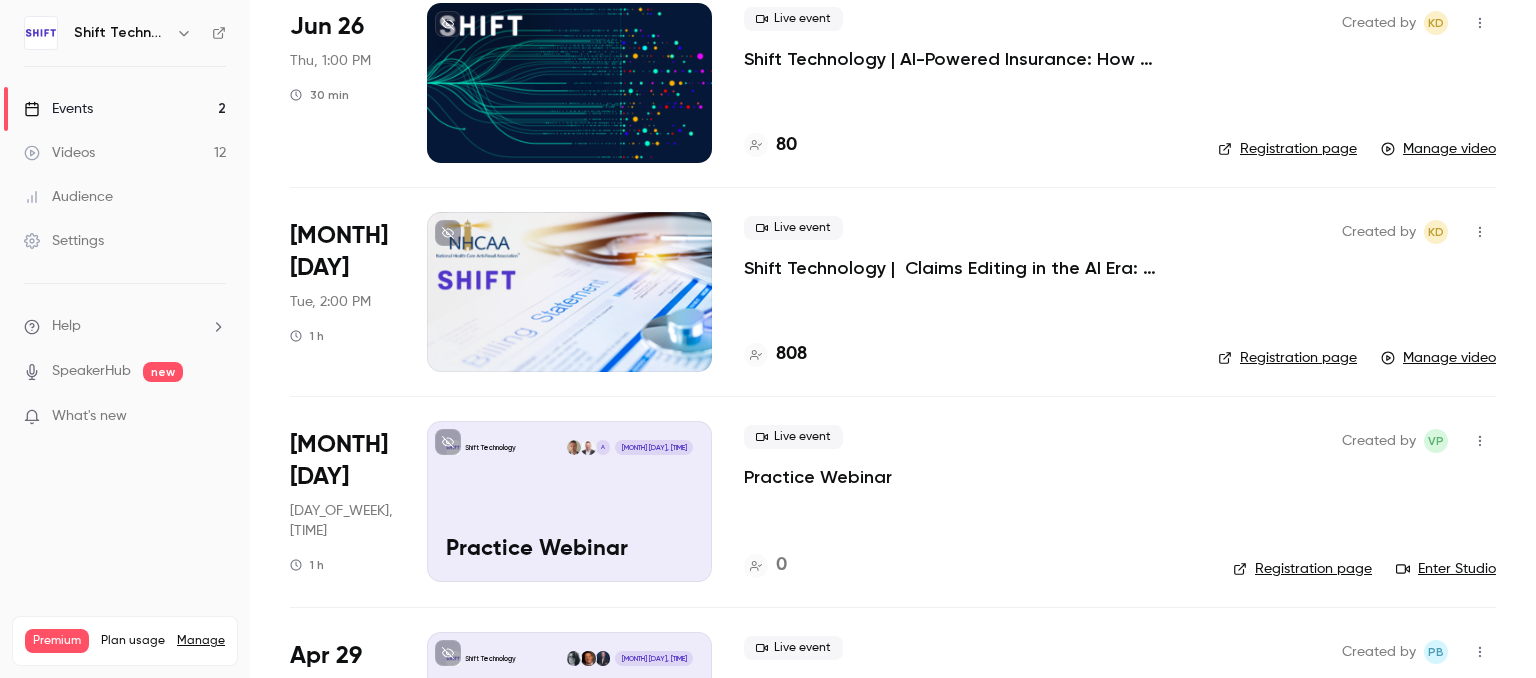 scroll, scrollTop: 0, scrollLeft: 0, axis: both 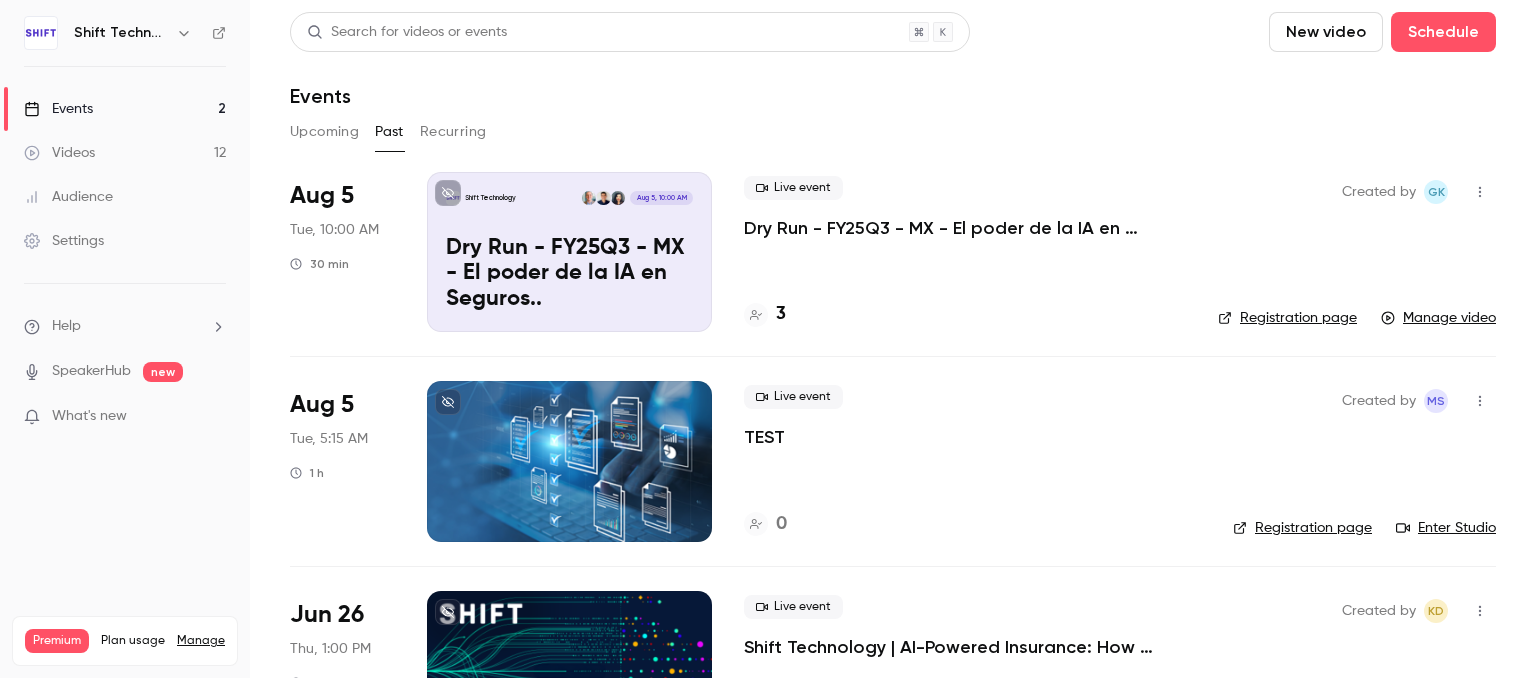 click on "Recurring" at bounding box center [453, 132] 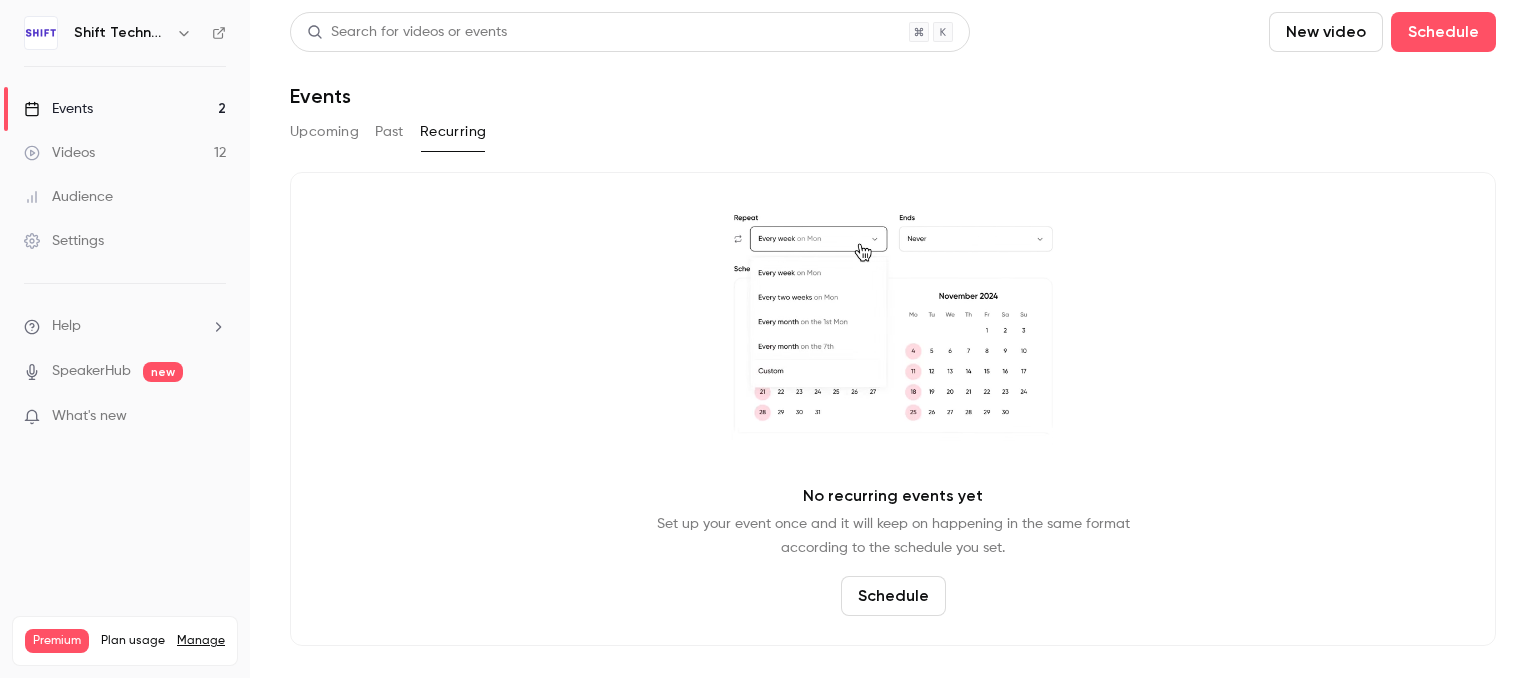 click on "Upcoming" at bounding box center (324, 132) 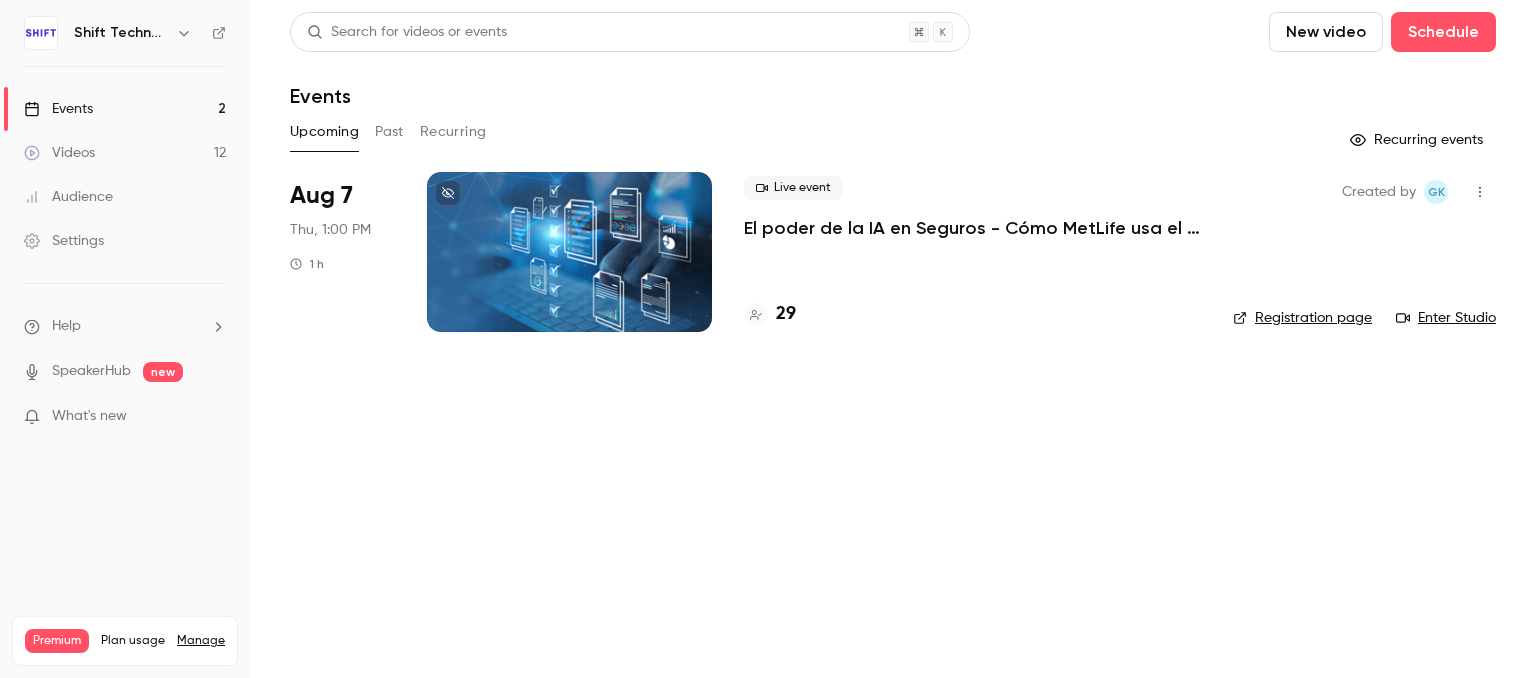 click on "Videos 12" at bounding box center [125, 153] 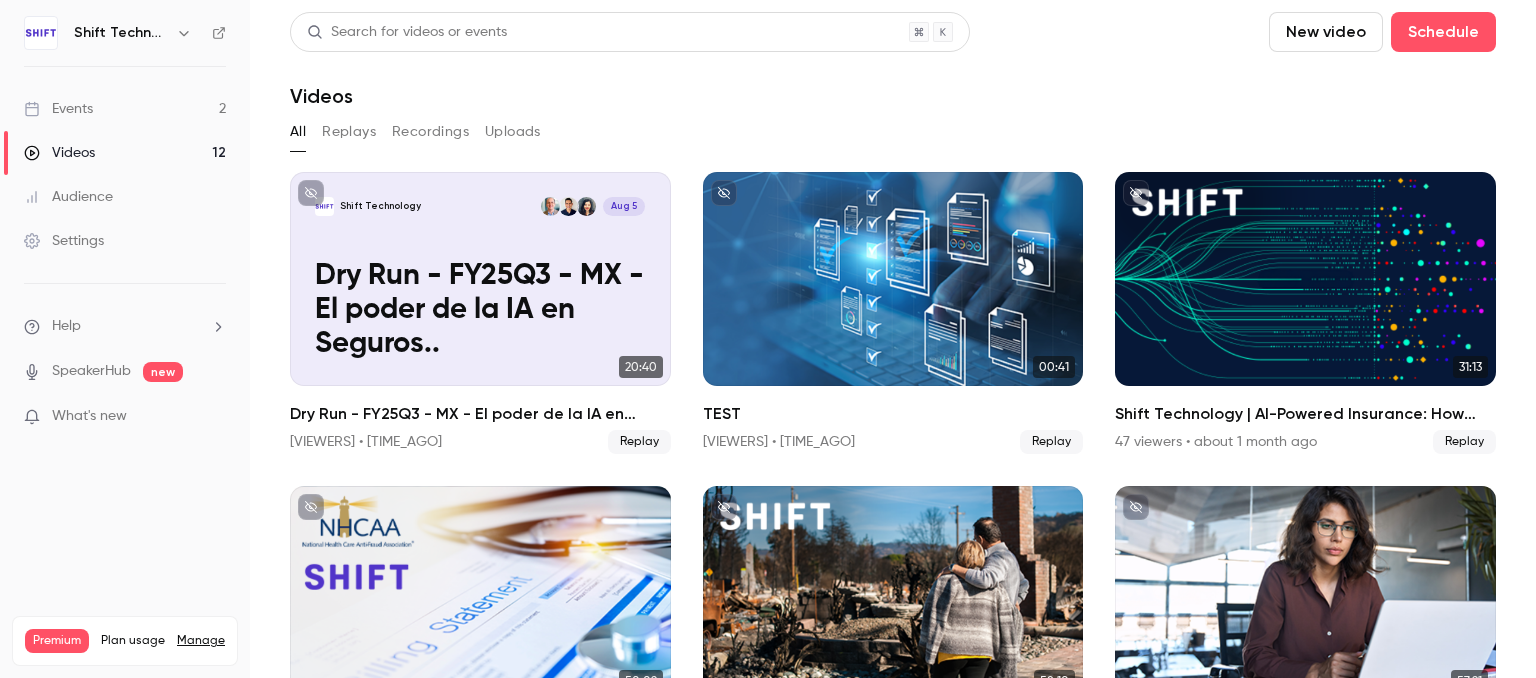 click on "Events 2" at bounding box center (125, 109) 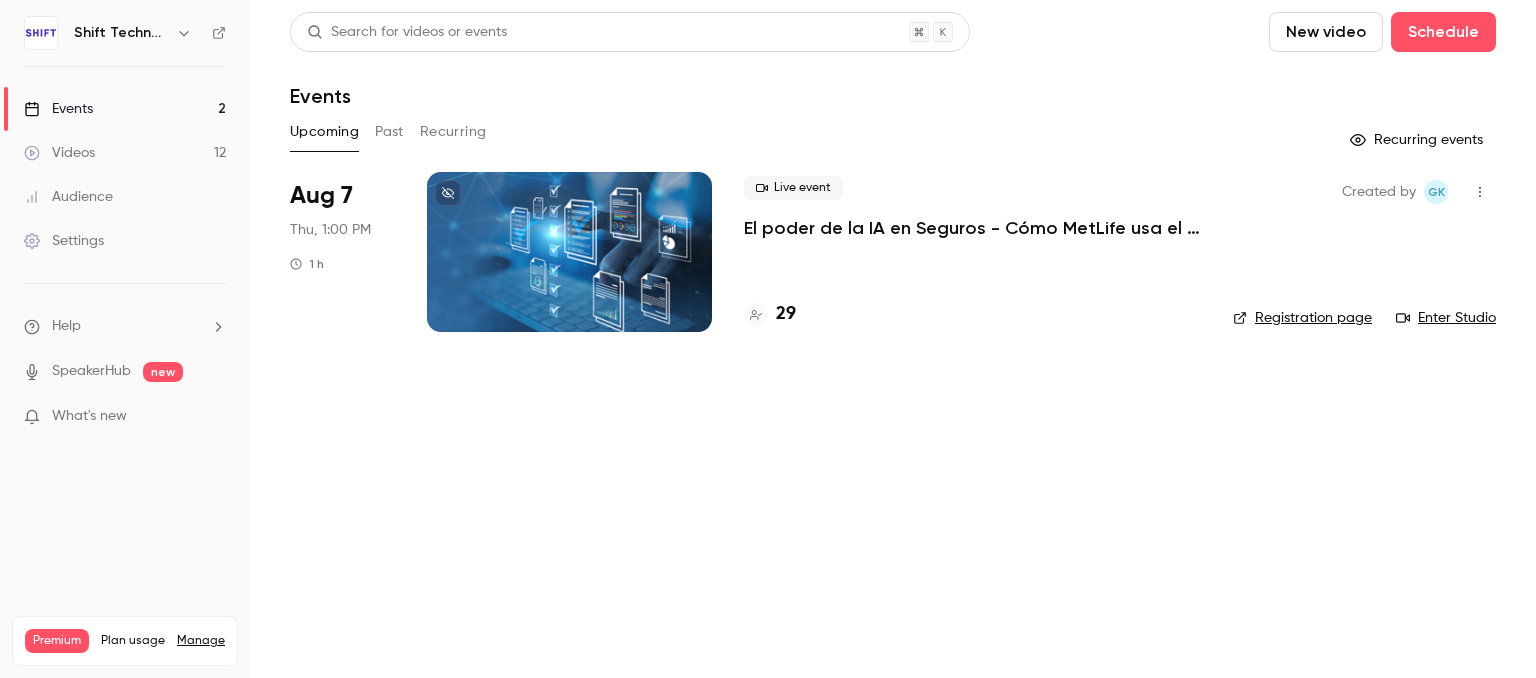 click on "El poder de la IA en Seguros - Cómo MetLife usa el potencial de los datos no-estructurados" at bounding box center [972, 228] 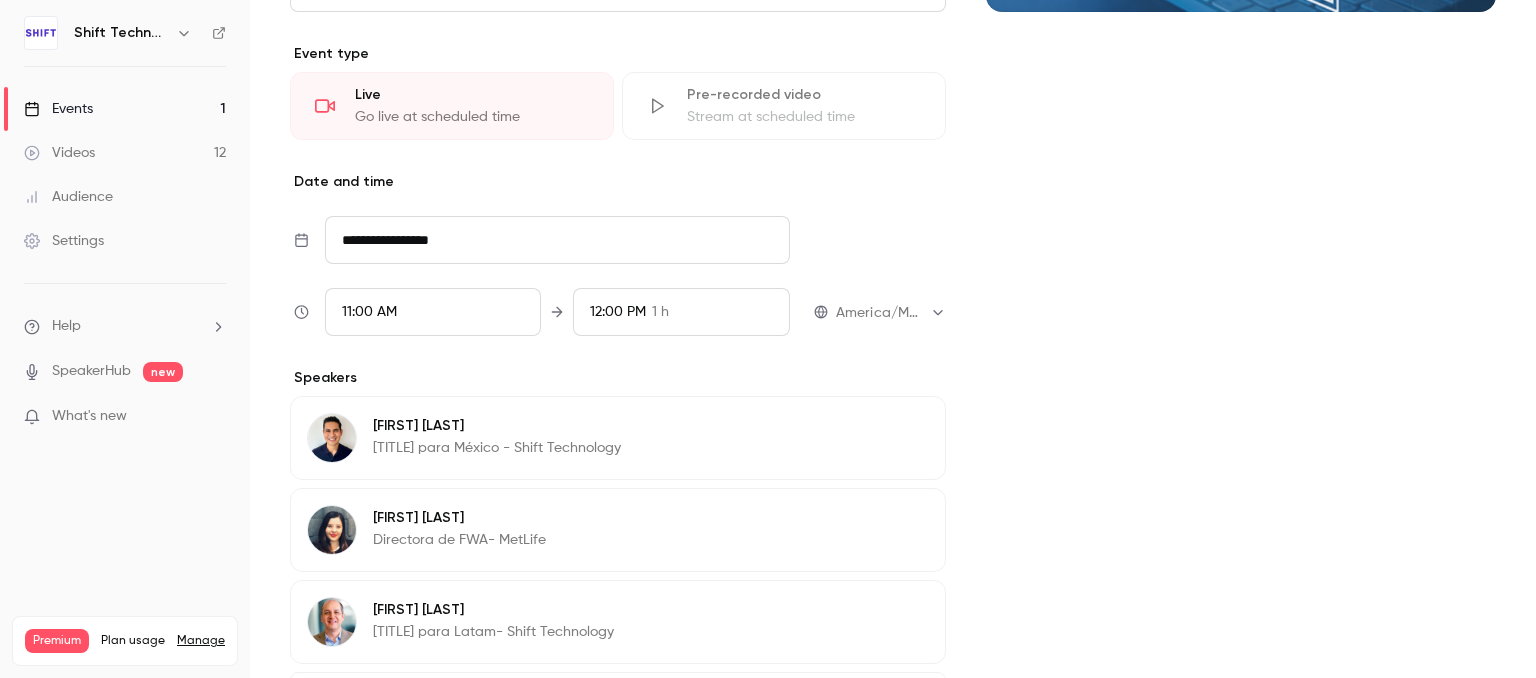 scroll, scrollTop: 486, scrollLeft: 0, axis: vertical 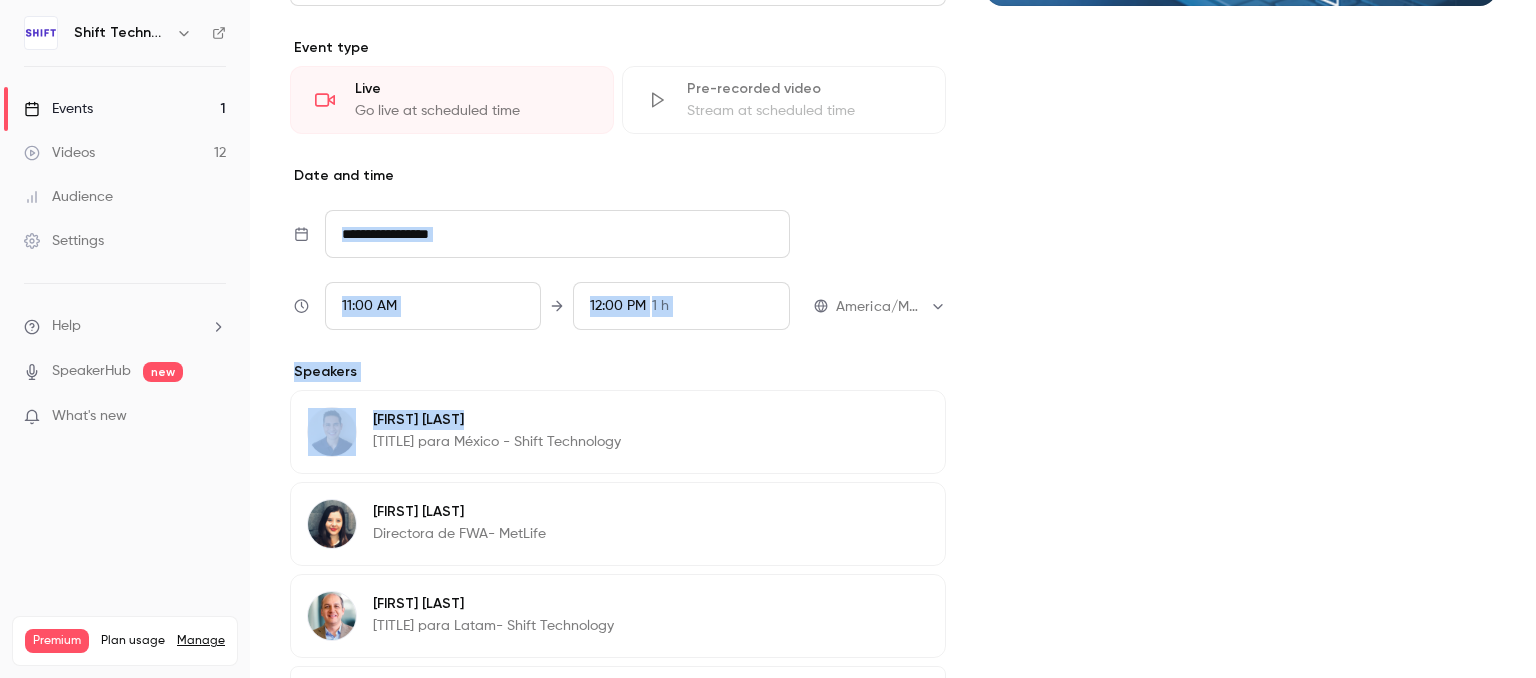 drag, startPoint x: 673, startPoint y: 415, endPoint x: 753, endPoint y: 208, distance: 221.92116 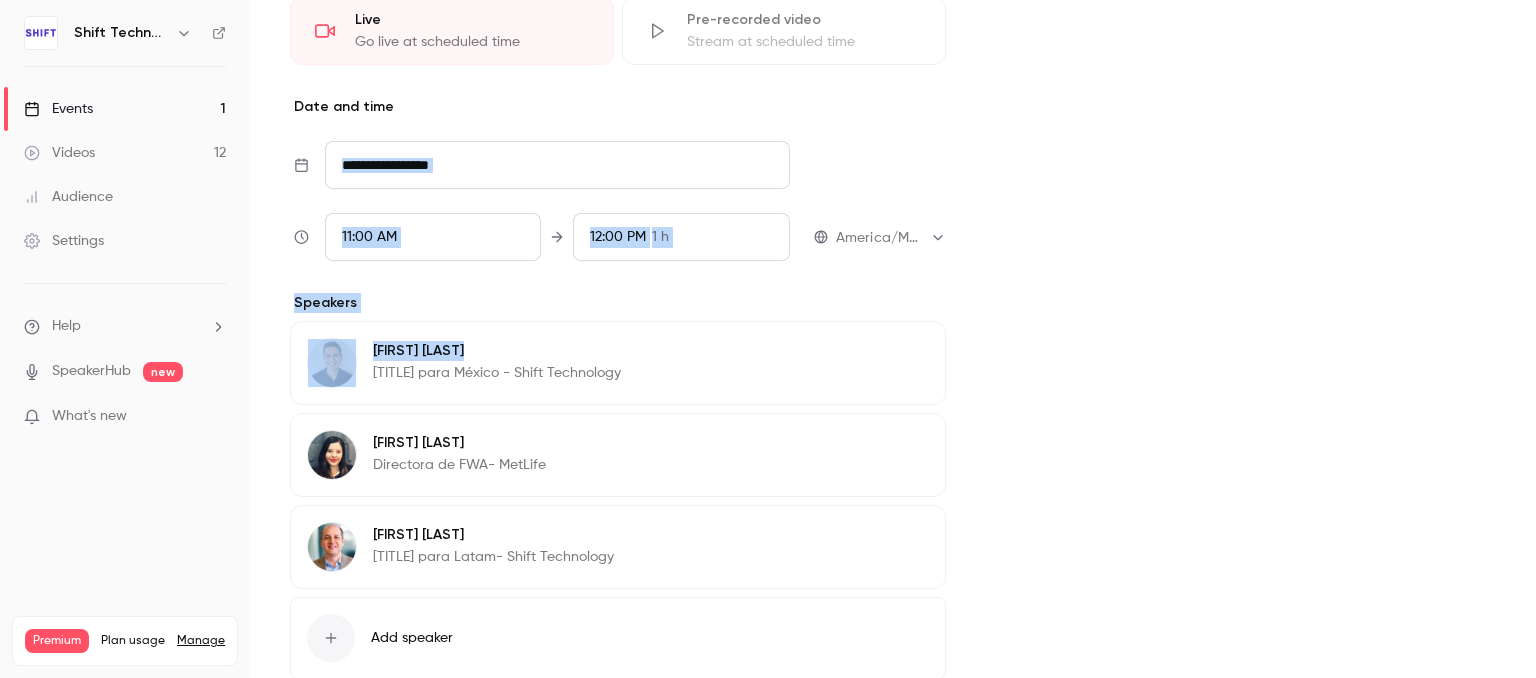 scroll, scrollTop: 588, scrollLeft: 0, axis: vertical 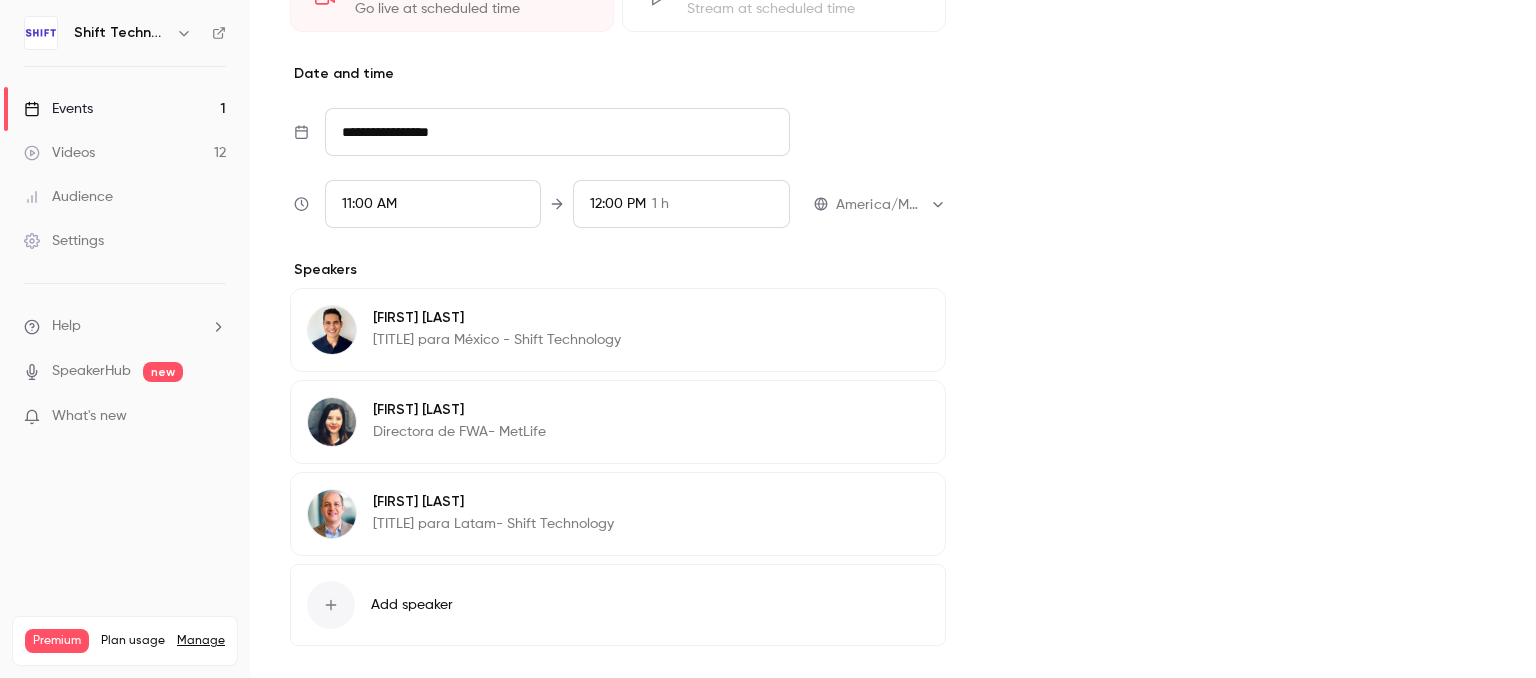 click on "Cover image" at bounding box center (1241, 151) 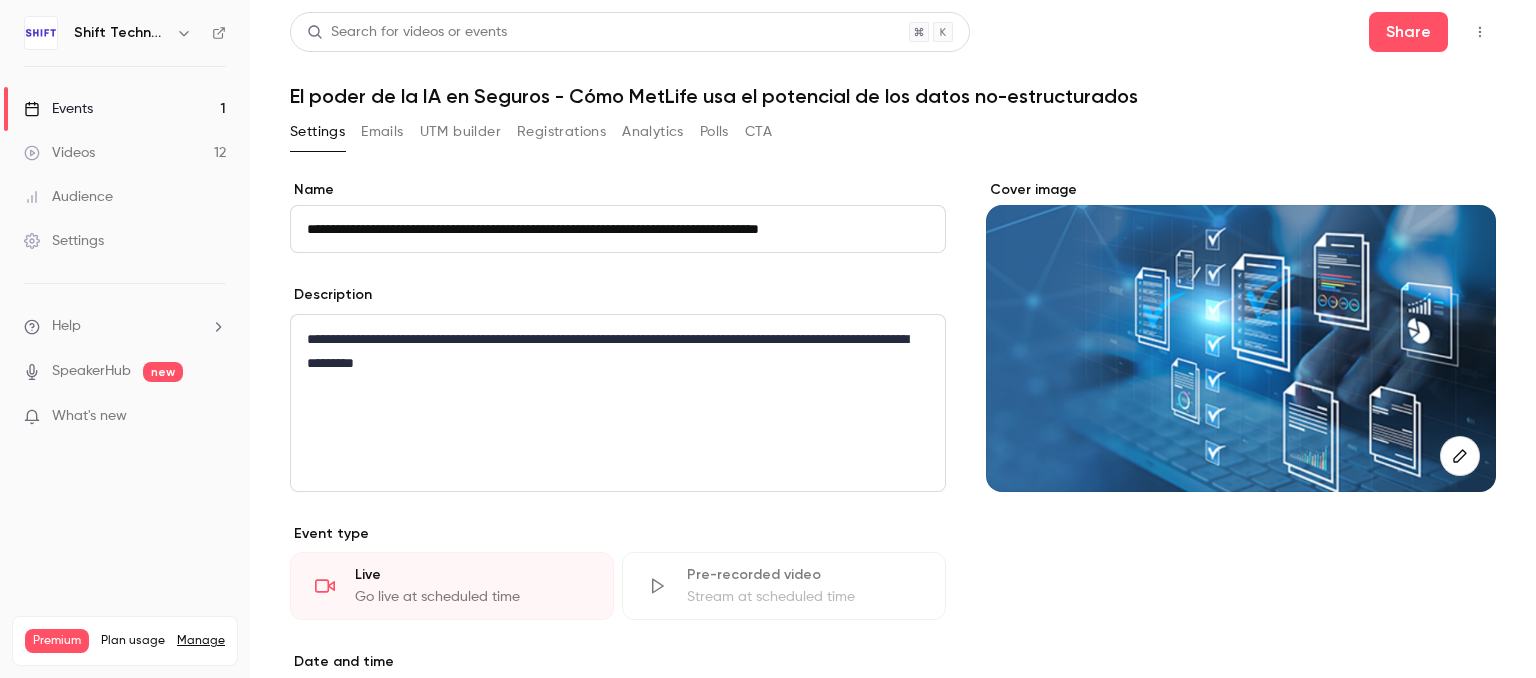 scroll, scrollTop: 2, scrollLeft: 0, axis: vertical 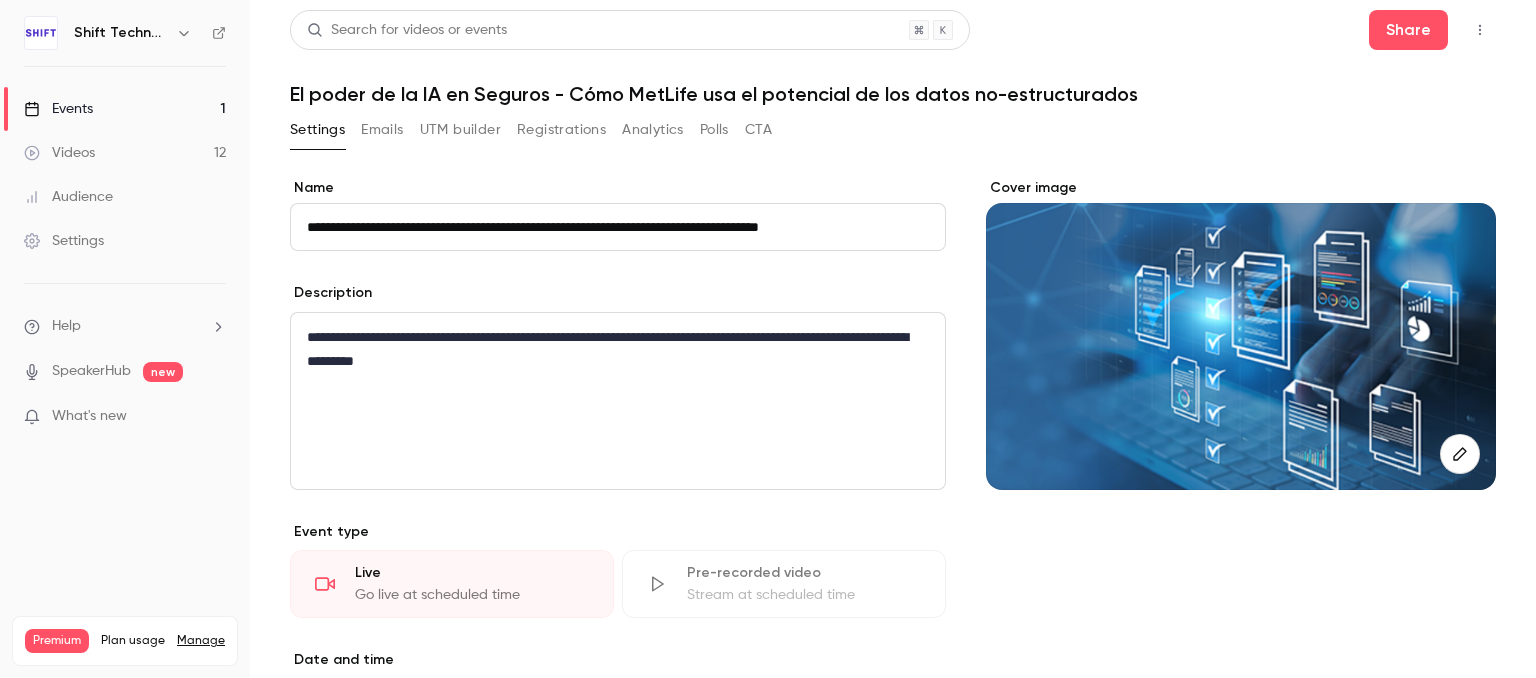 click on "Emails" at bounding box center [382, 130] 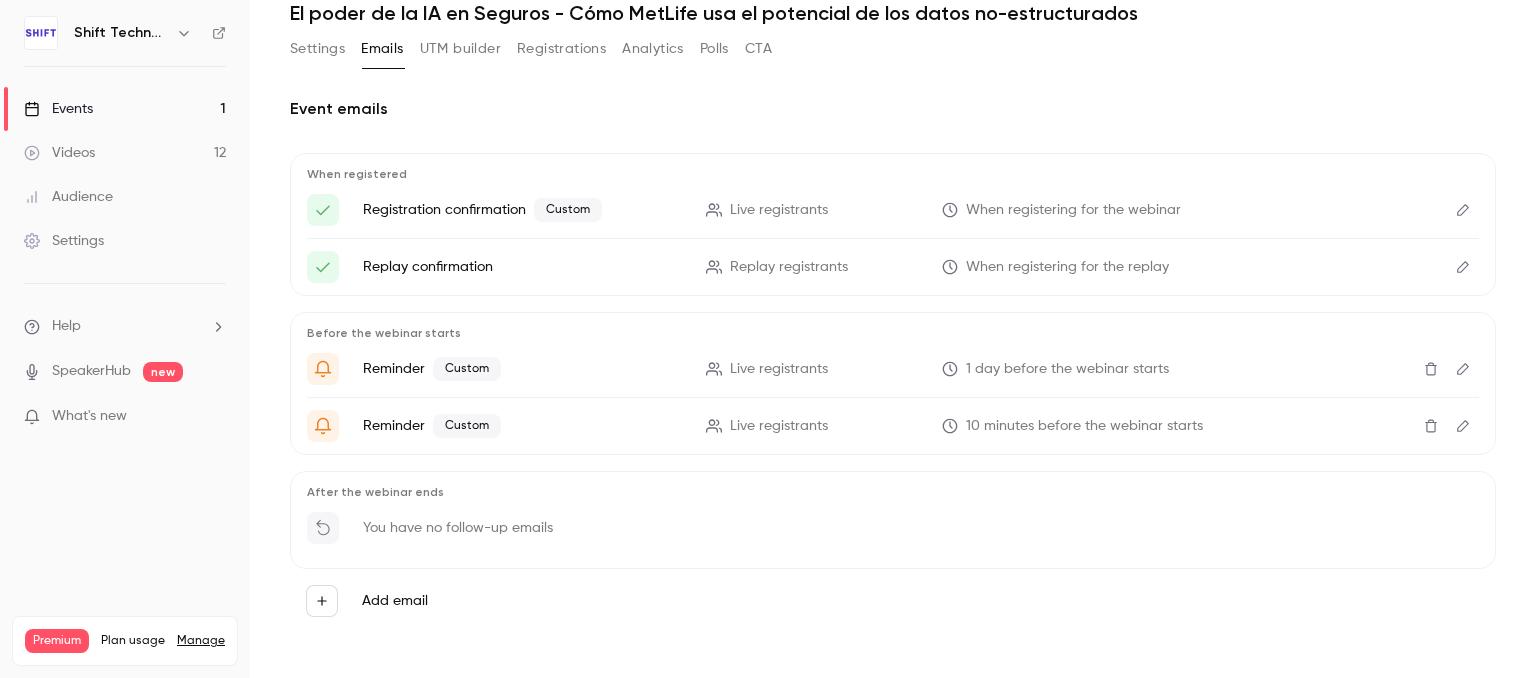 scroll, scrollTop: 82, scrollLeft: 0, axis: vertical 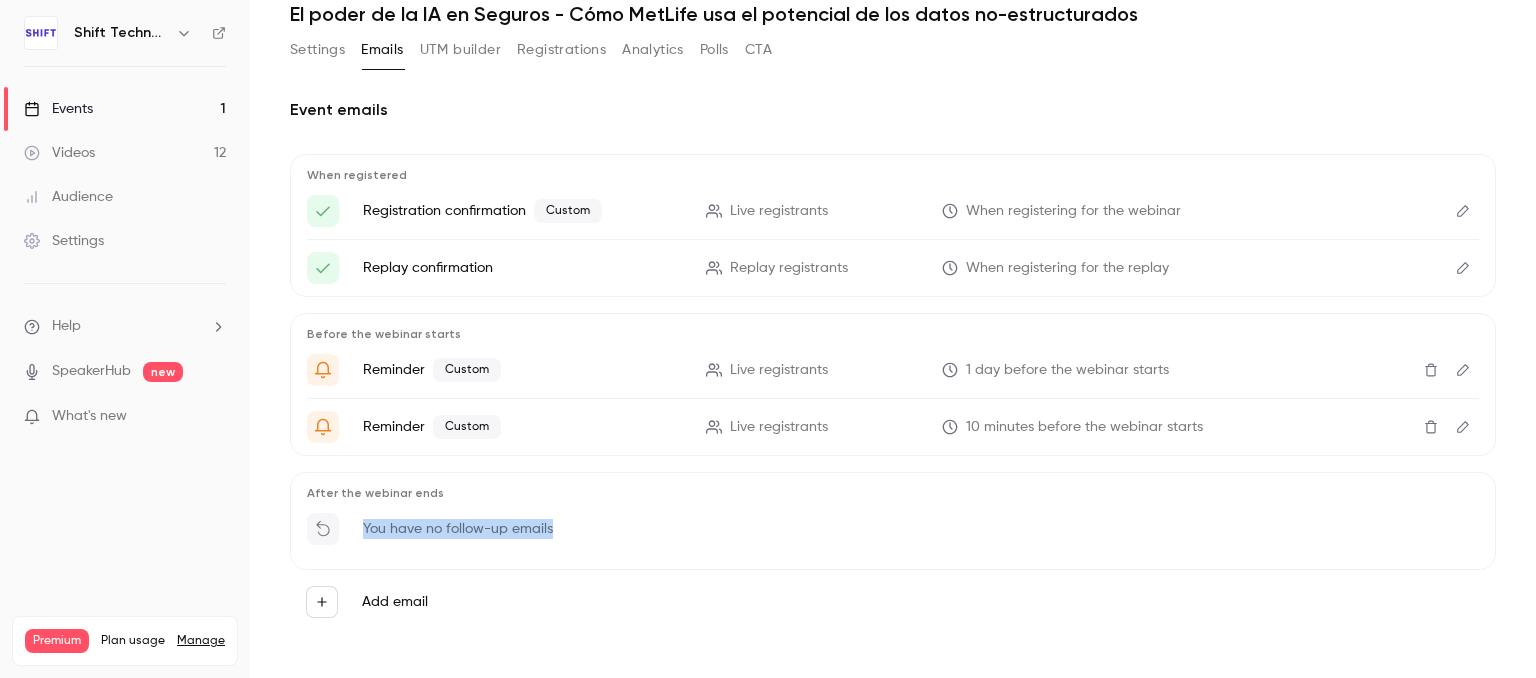 drag, startPoint x: 360, startPoint y: 528, endPoint x: 578, endPoint y: 536, distance: 218.14674 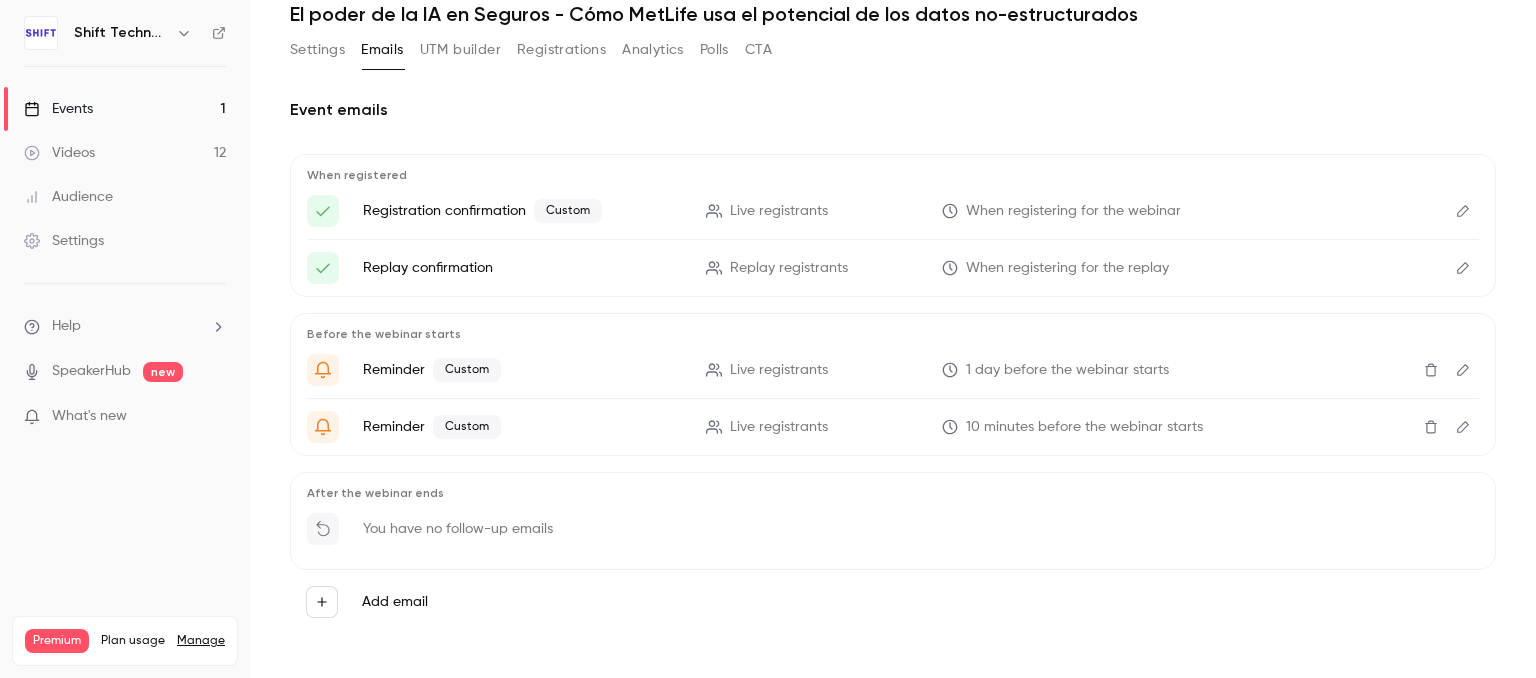 scroll, scrollTop: 89, scrollLeft: 0, axis: vertical 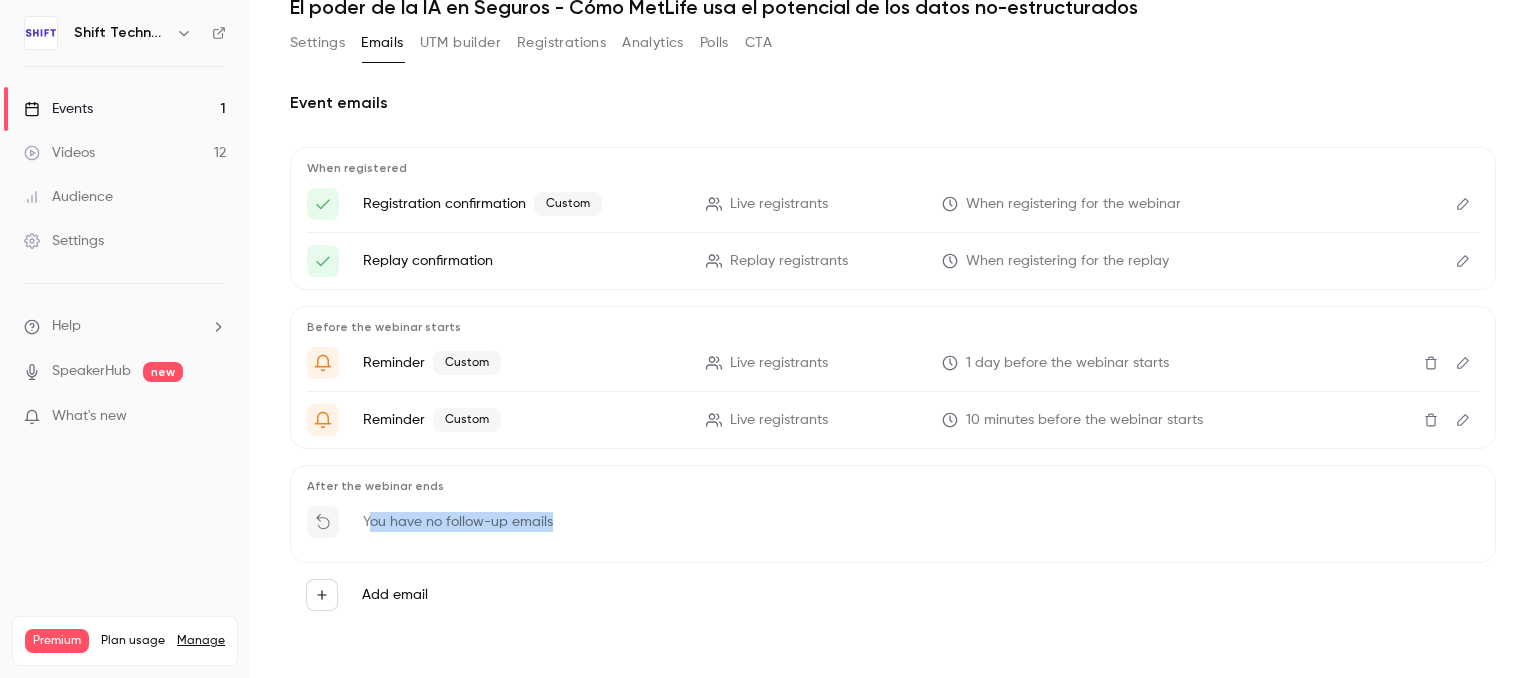 drag, startPoint x: 366, startPoint y: 519, endPoint x: 559, endPoint y: 532, distance: 193.43733 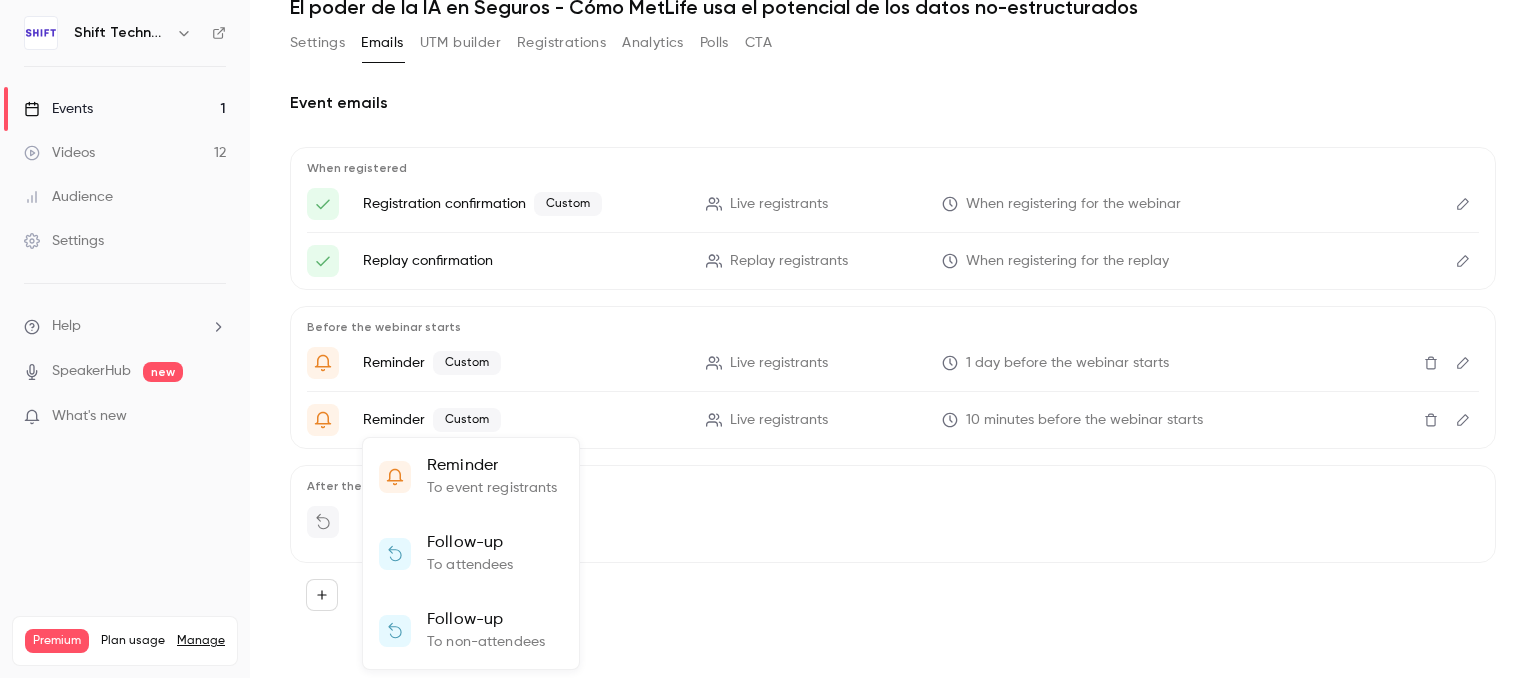 click at bounding box center (768, 339) 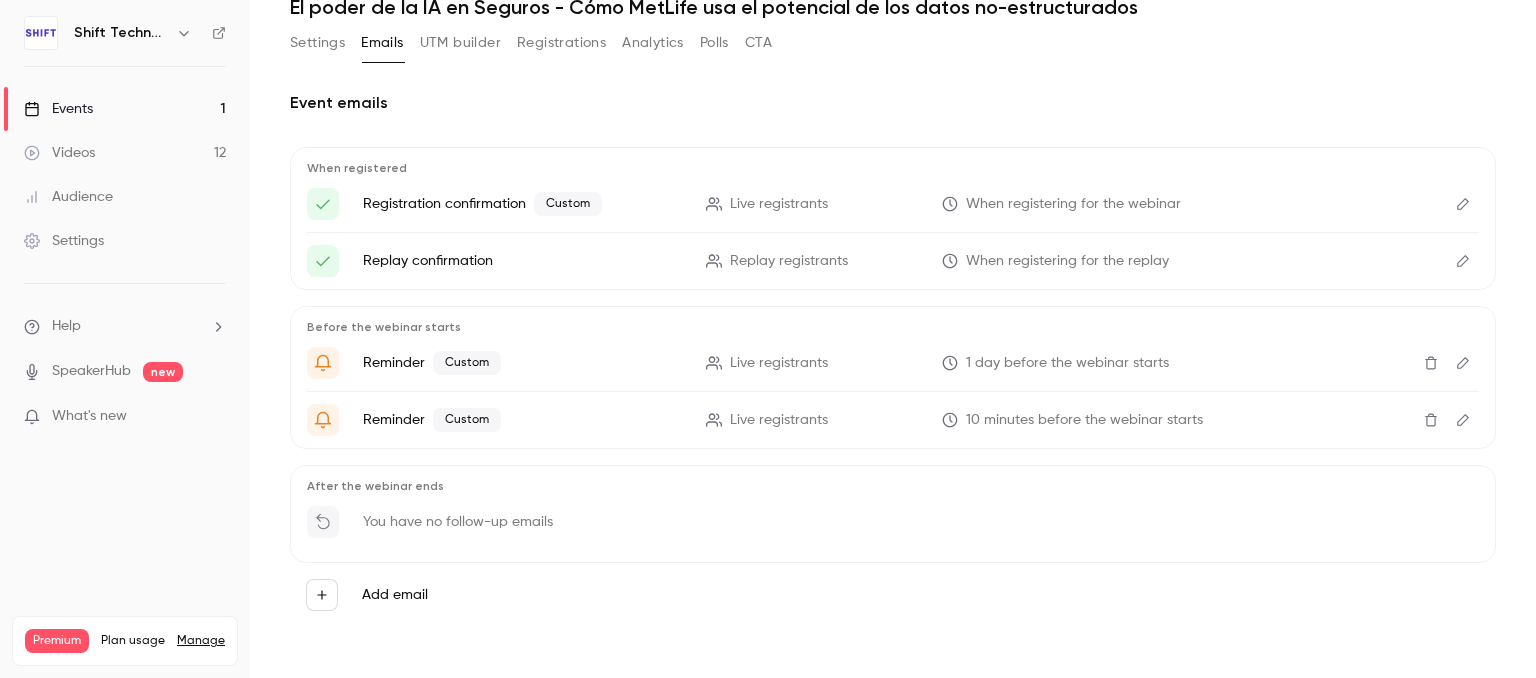click 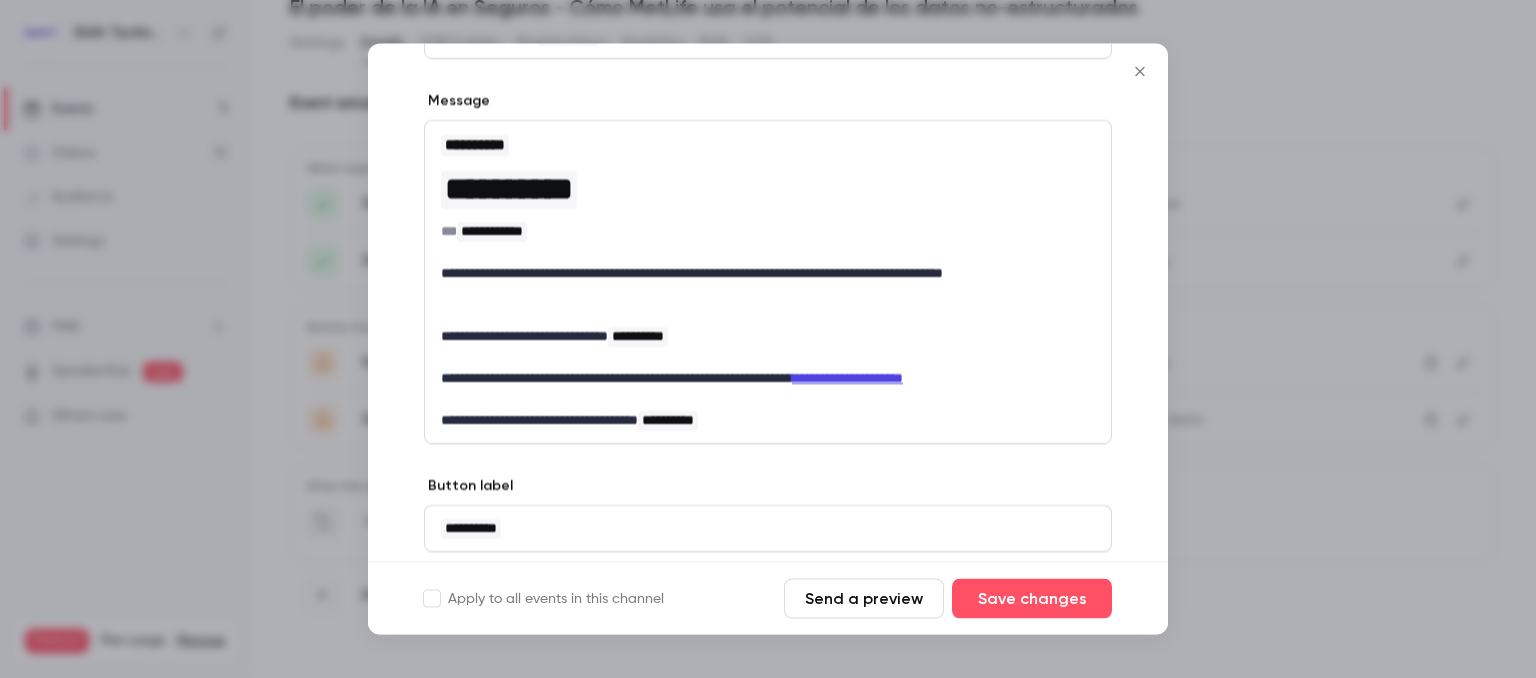 scroll, scrollTop: 188, scrollLeft: 0, axis: vertical 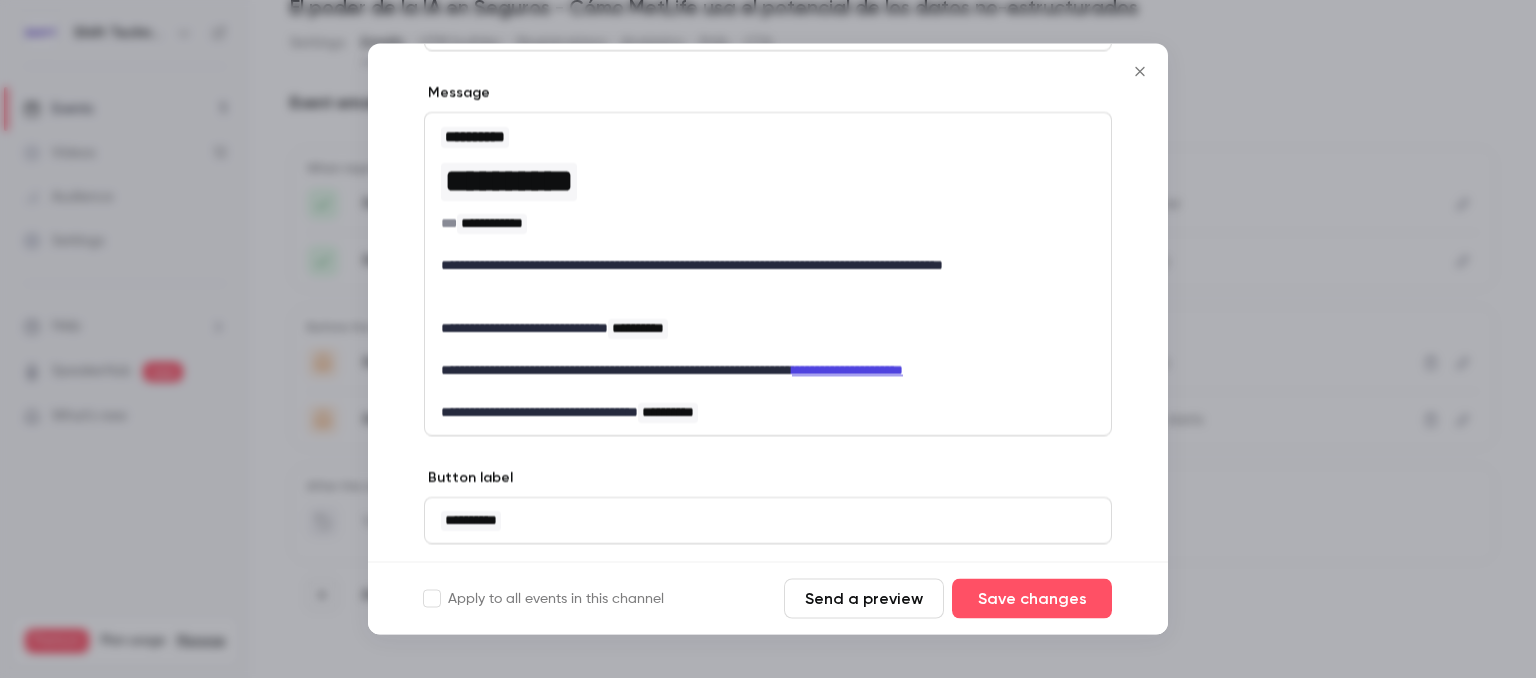 click on "**********" at bounding box center (475, 137) 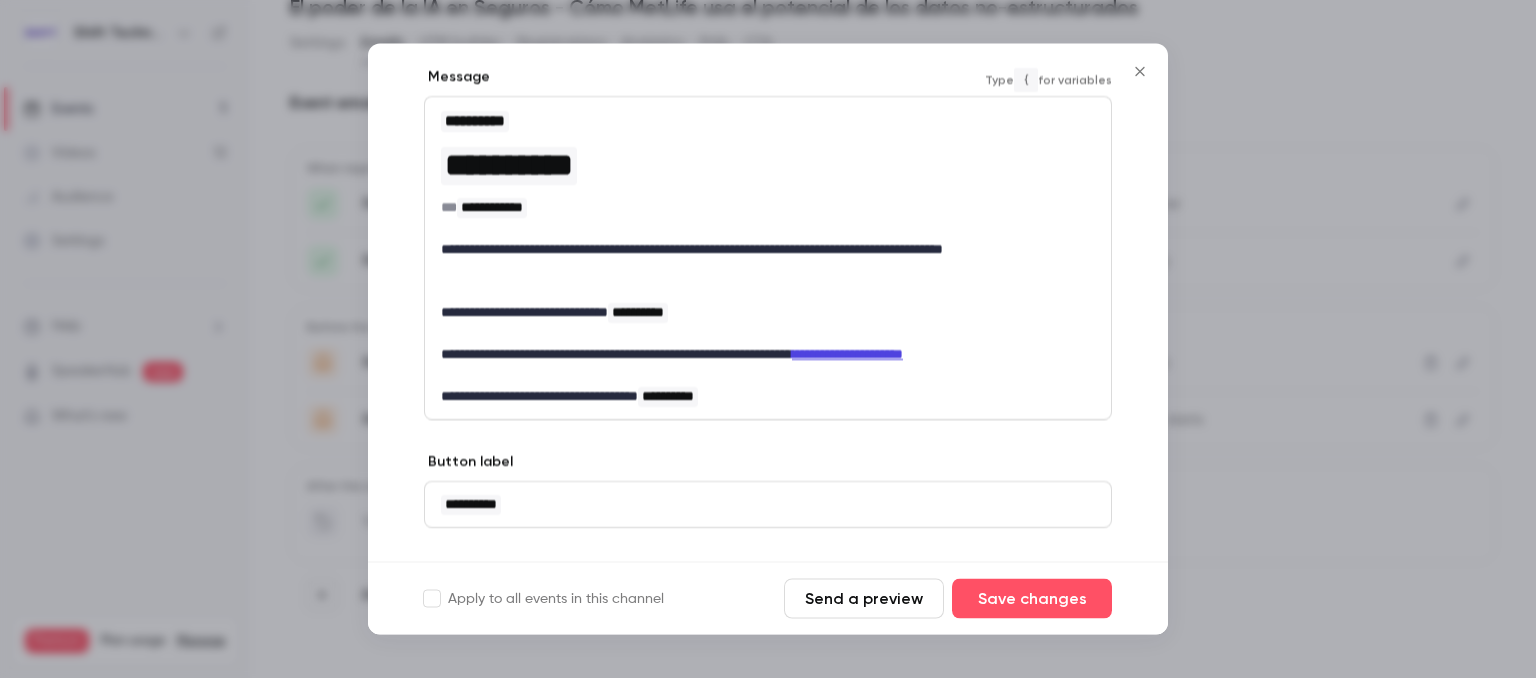 scroll, scrollTop: 204, scrollLeft: 0, axis: vertical 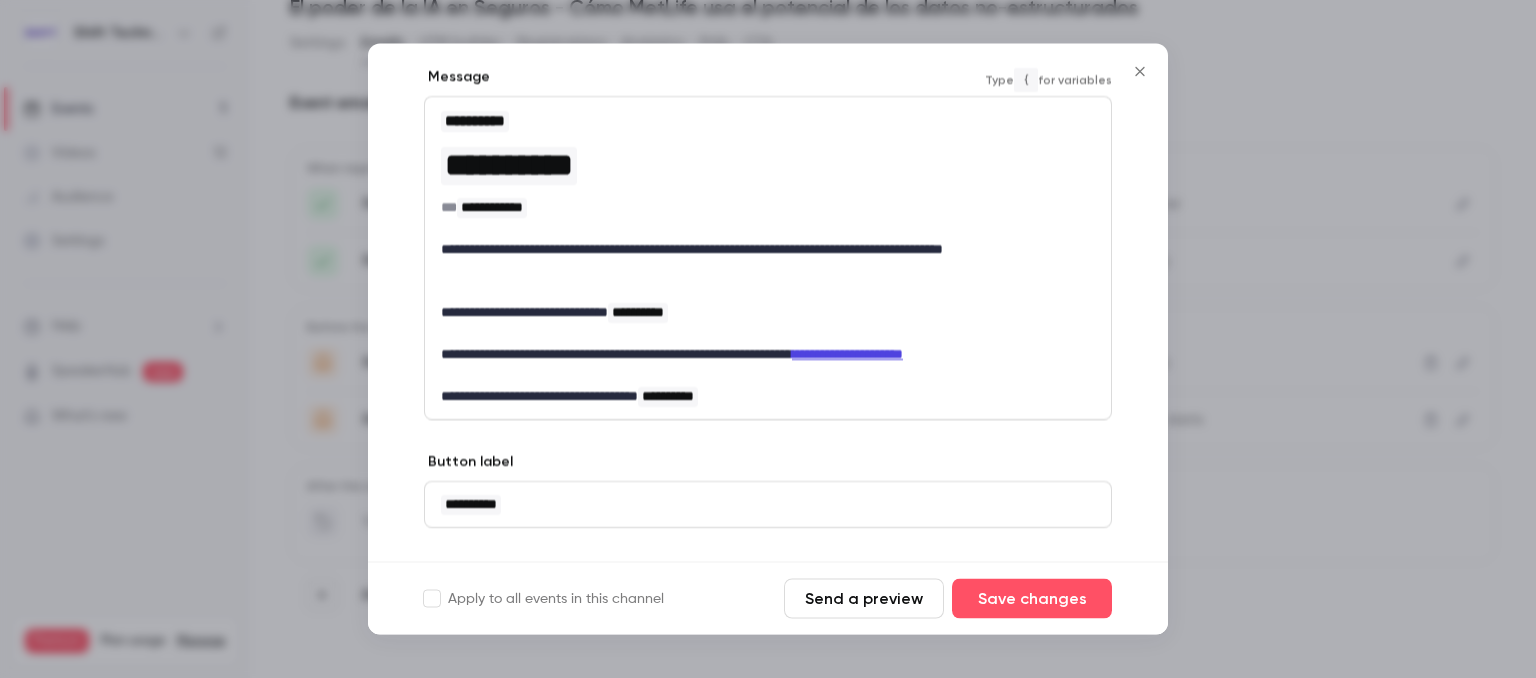 drag, startPoint x: 712, startPoint y: 398, endPoint x: 582, endPoint y: 470, distance: 148.60686 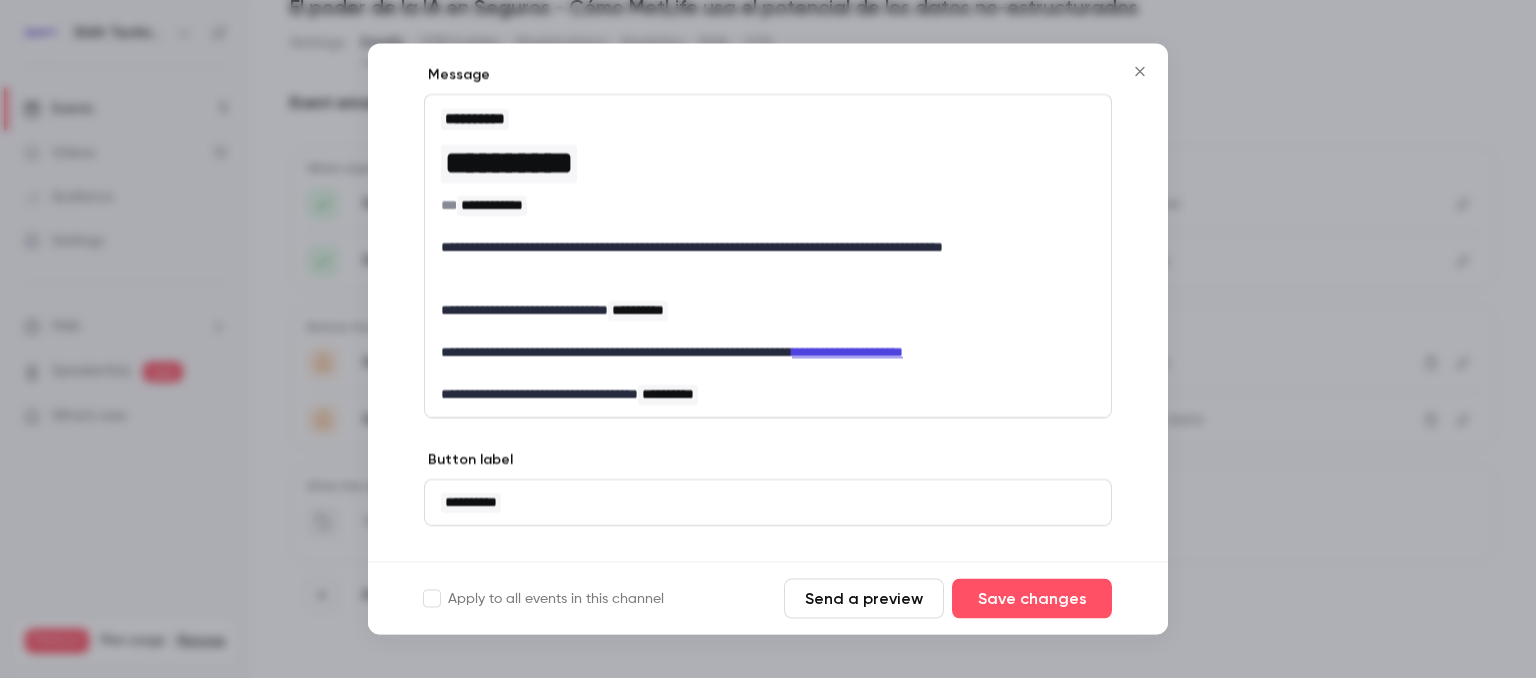 scroll, scrollTop: 220, scrollLeft: 0, axis: vertical 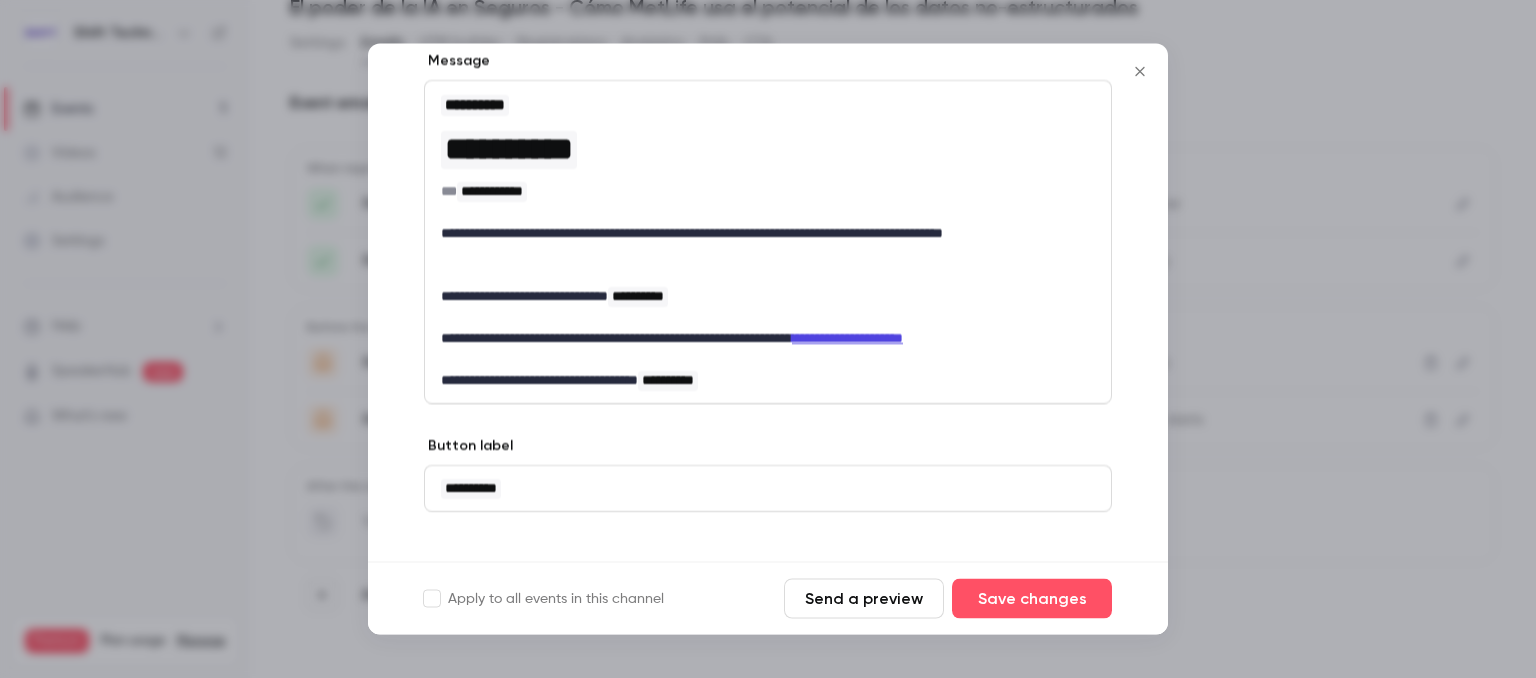 click on "Send a preview" at bounding box center (864, 599) 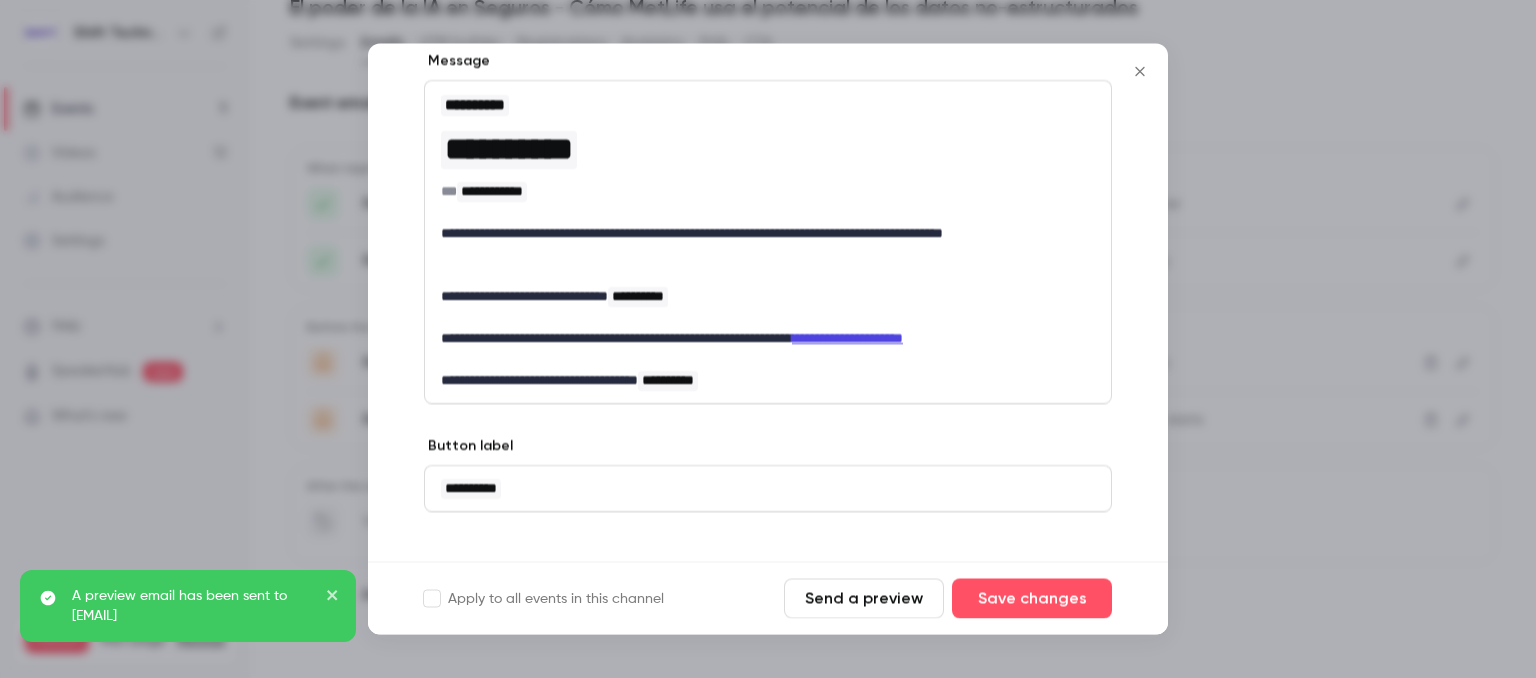 click 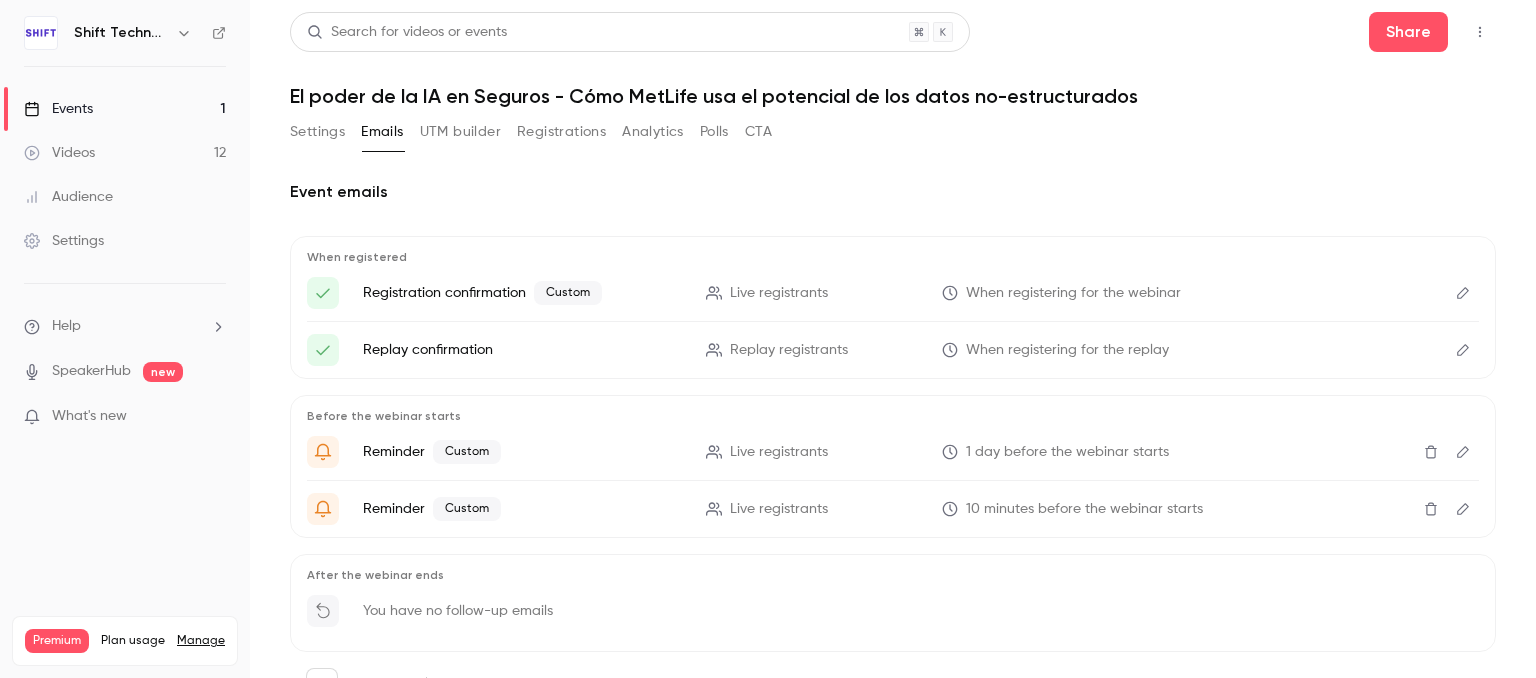 scroll, scrollTop: 0, scrollLeft: 0, axis: both 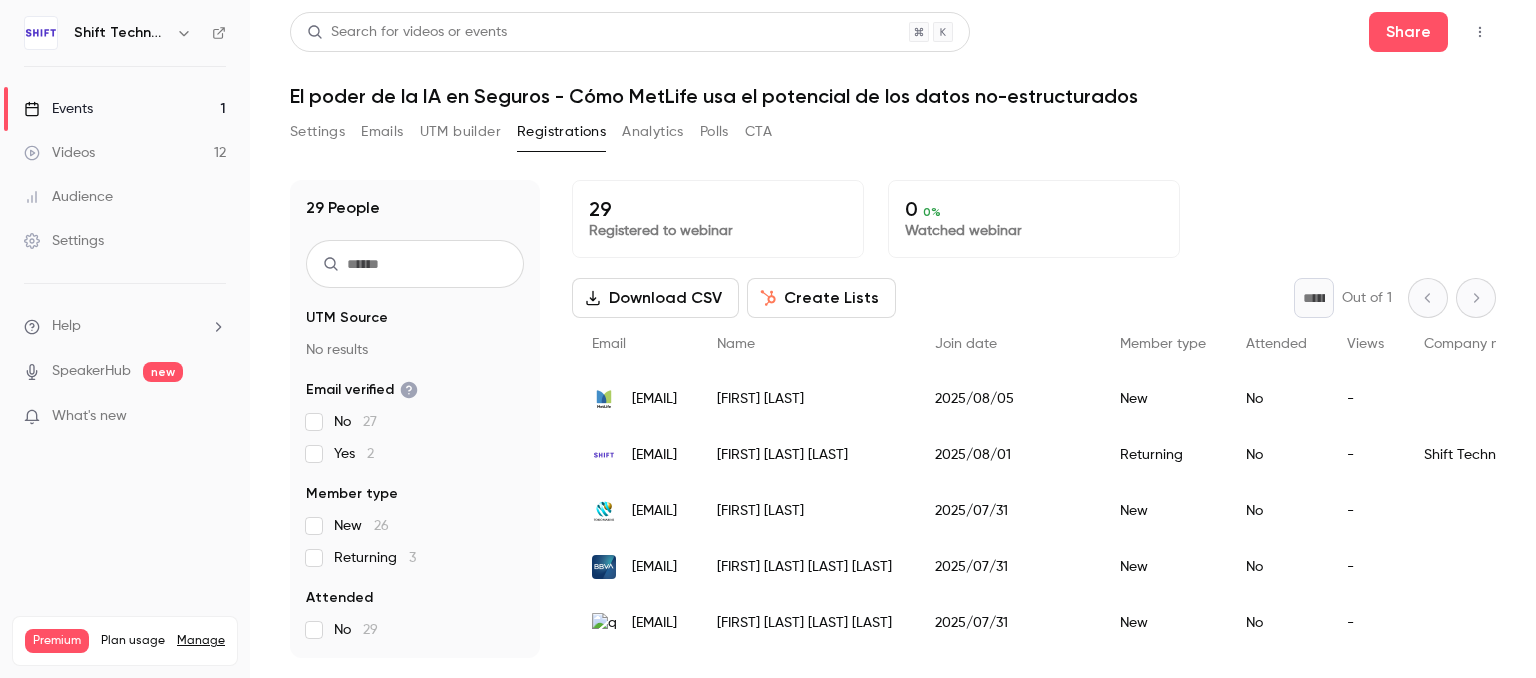 click on "UTM builder" at bounding box center [460, 132] 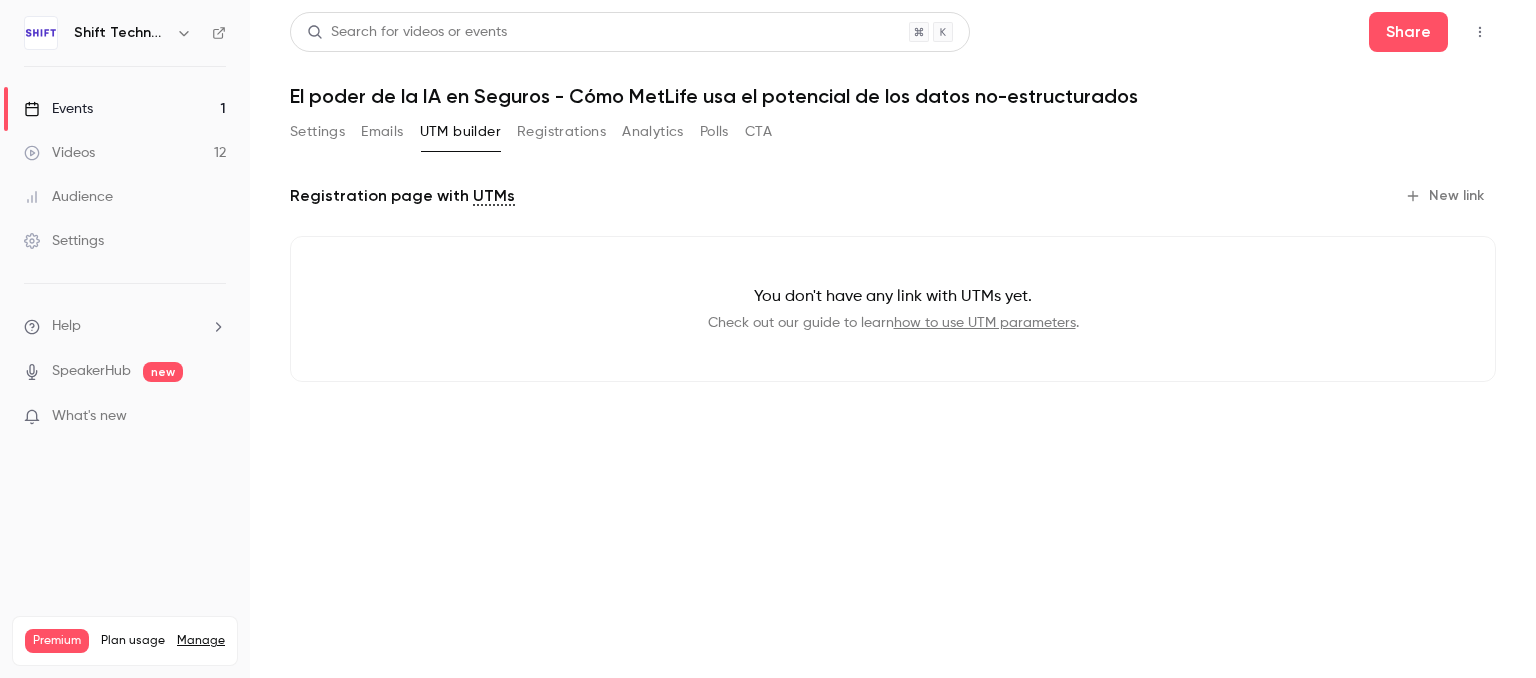 click on "Registrations" at bounding box center [561, 132] 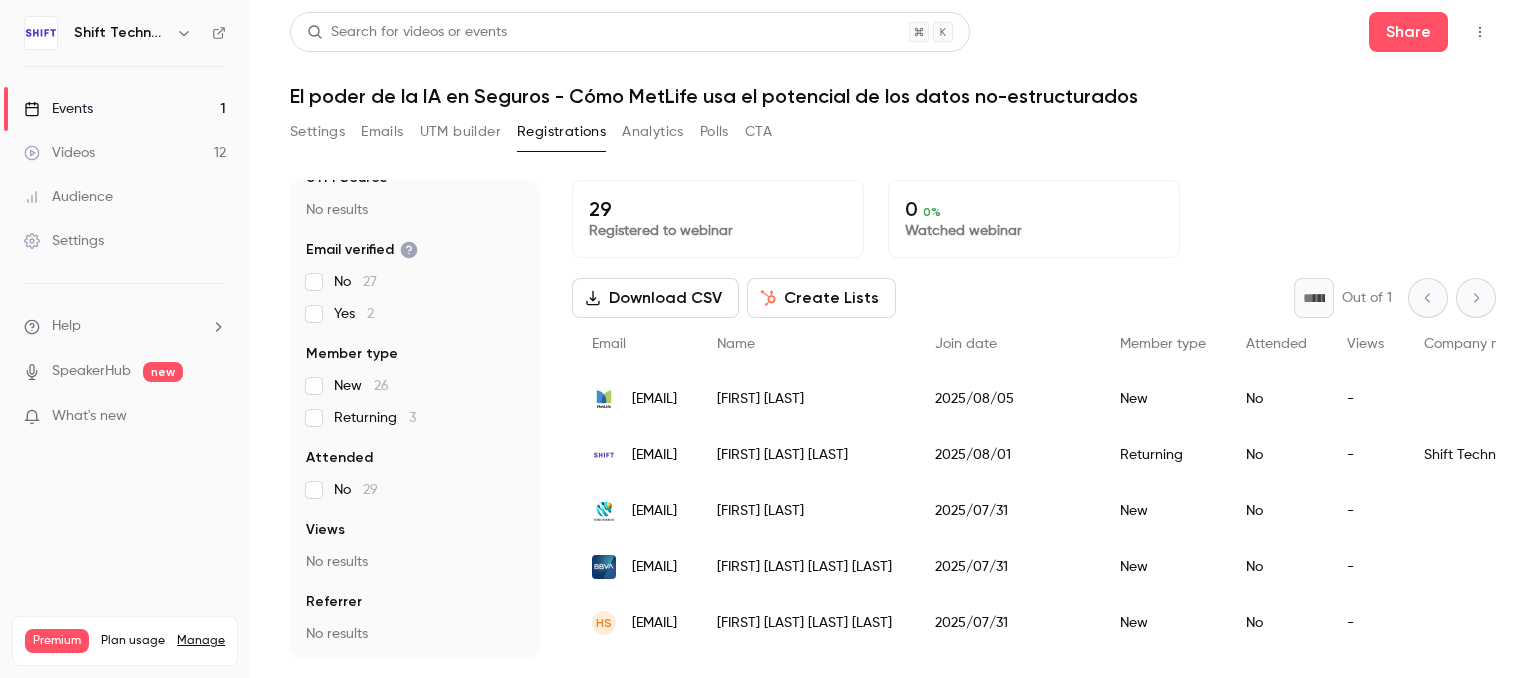 scroll, scrollTop: 142, scrollLeft: 0, axis: vertical 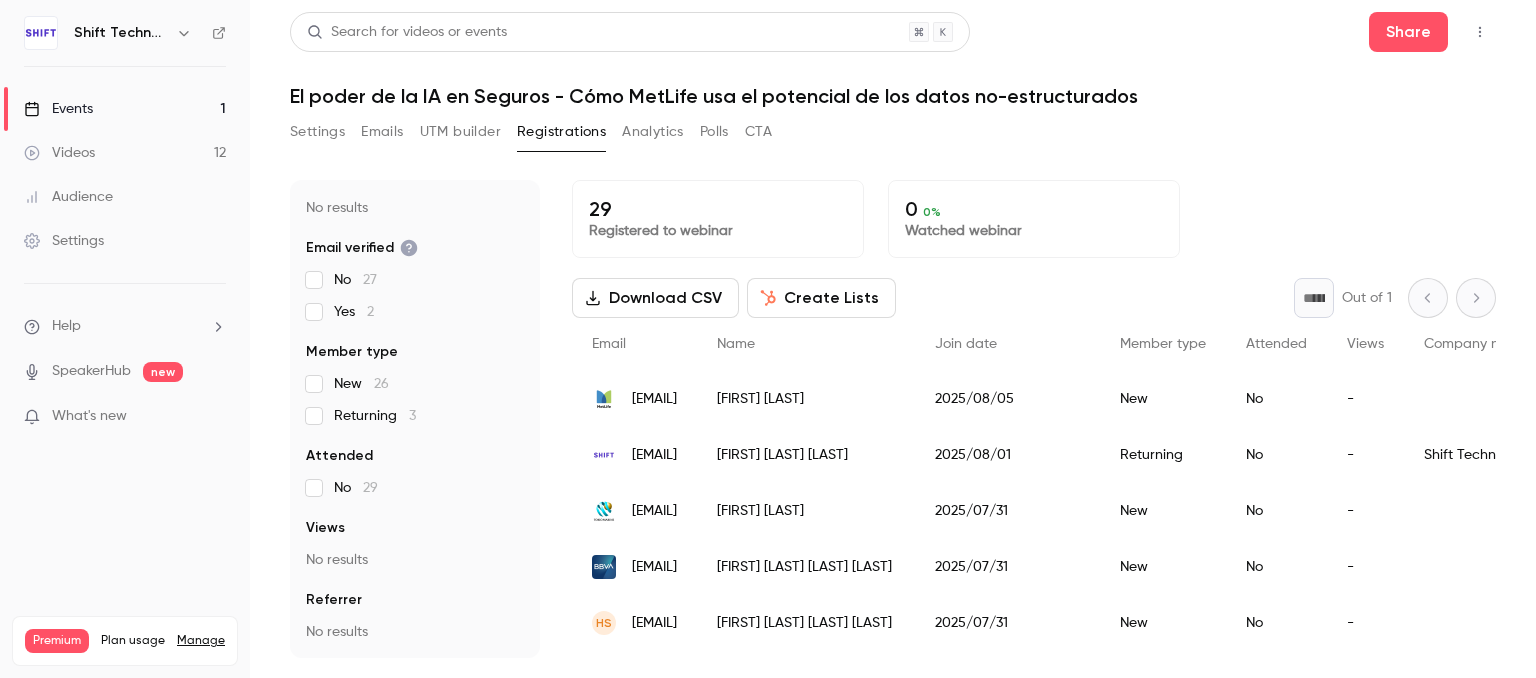 click on "Analytics" at bounding box center (653, 132) 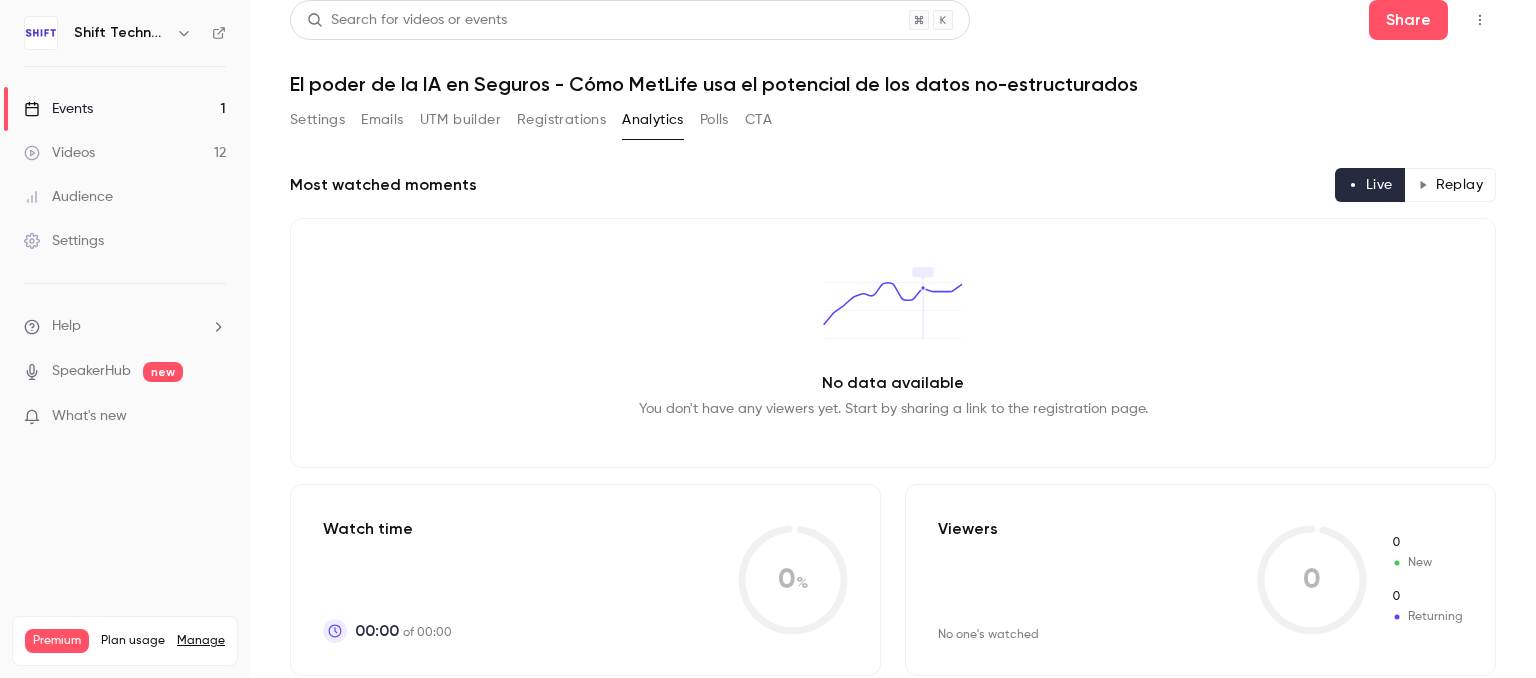scroll, scrollTop: 0, scrollLeft: 0, axis: both 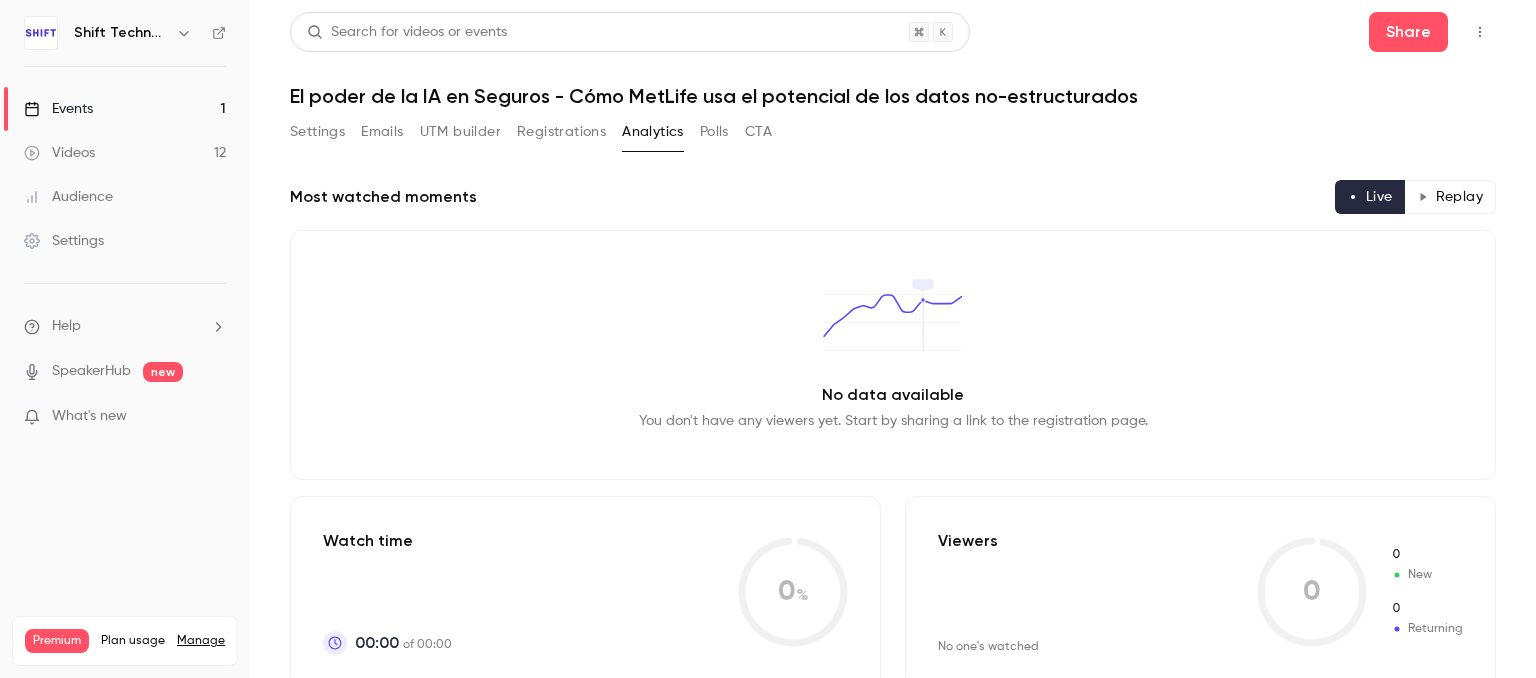 click on "Polls" at bounding box center (714, 132) 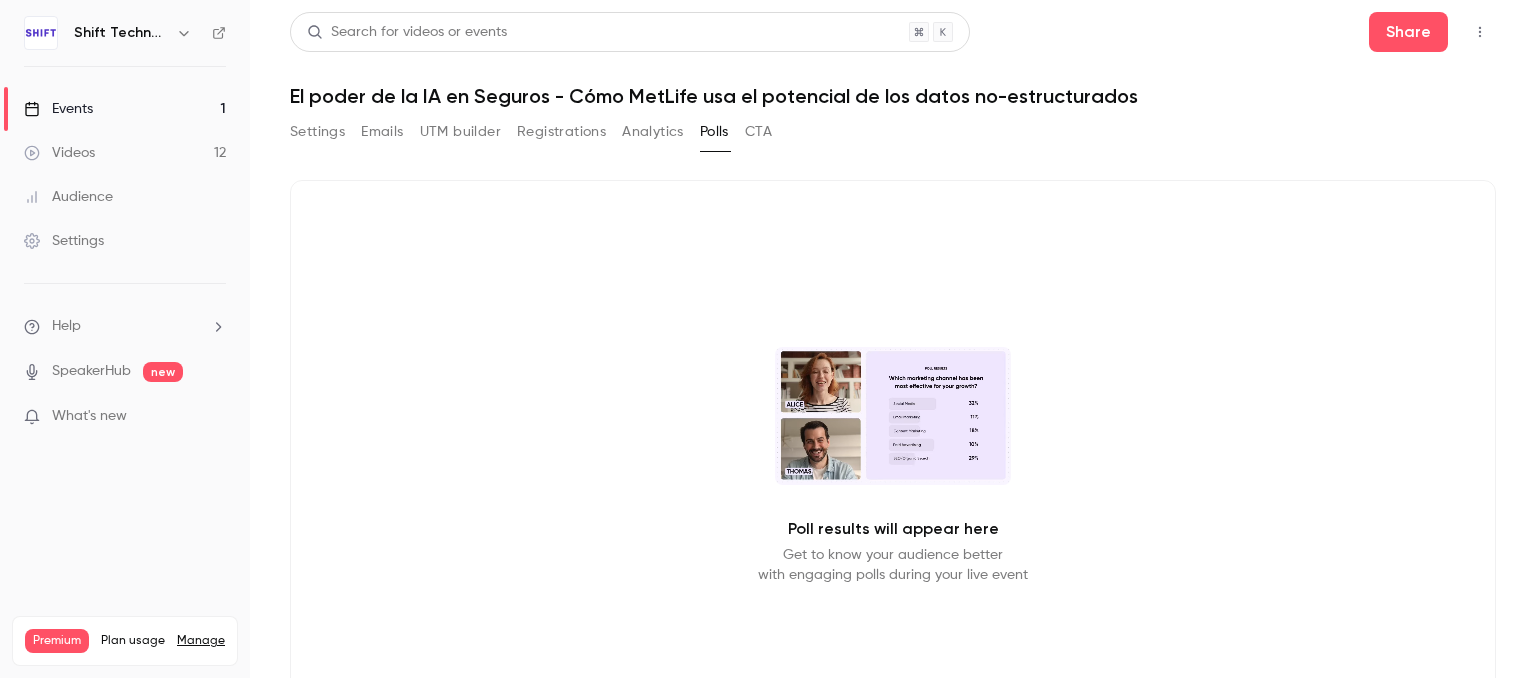 click on "CTA" at bounding box center (758, 132) 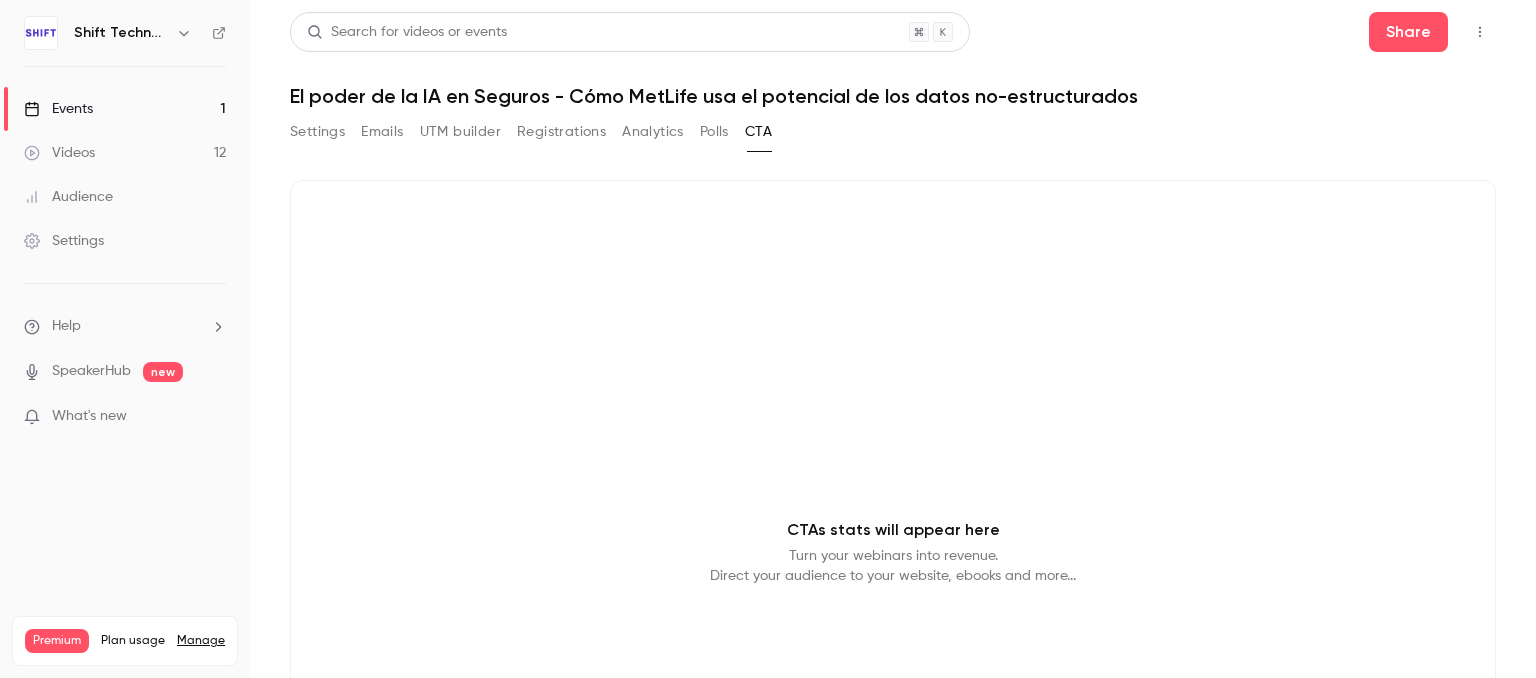 scroll, scrollTop: 0, scrollLeft: 0, axis: both 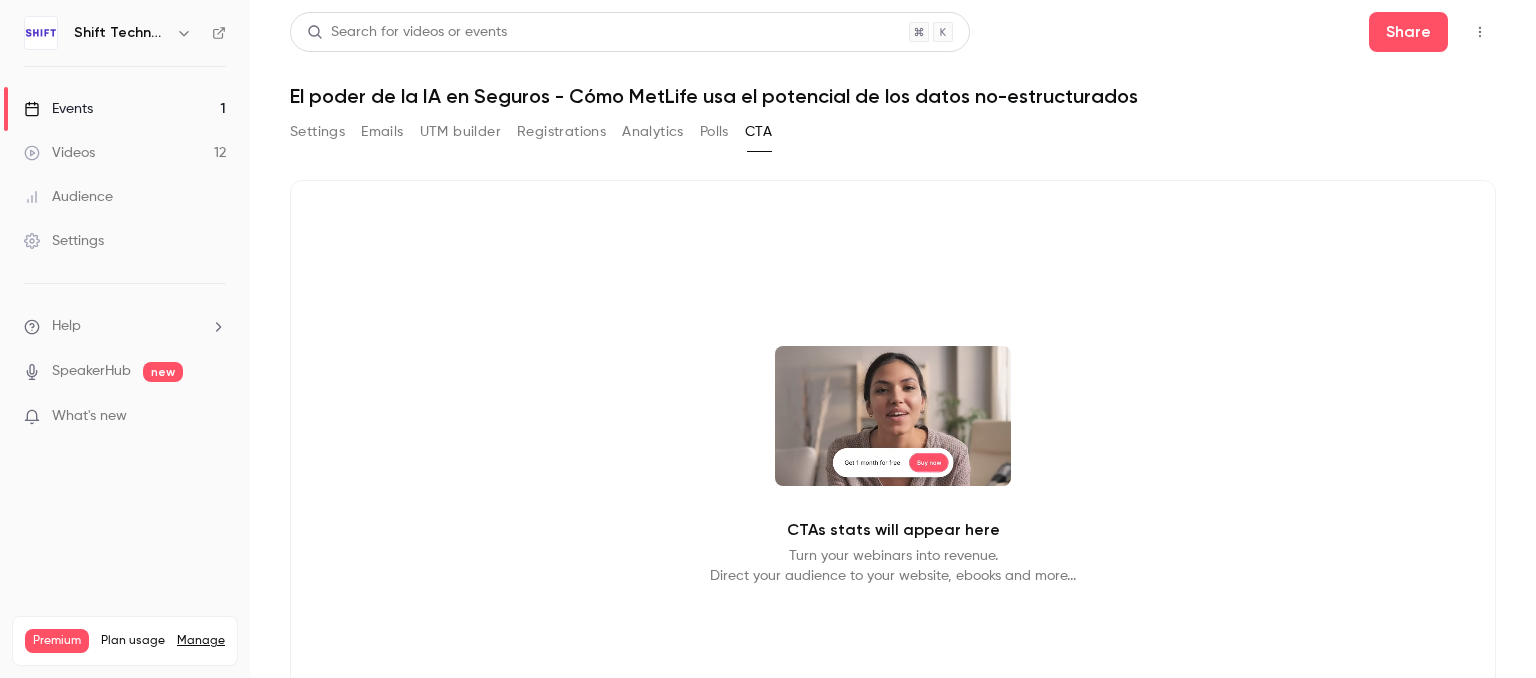 click on "Videos" at bounding box center (59, 153) 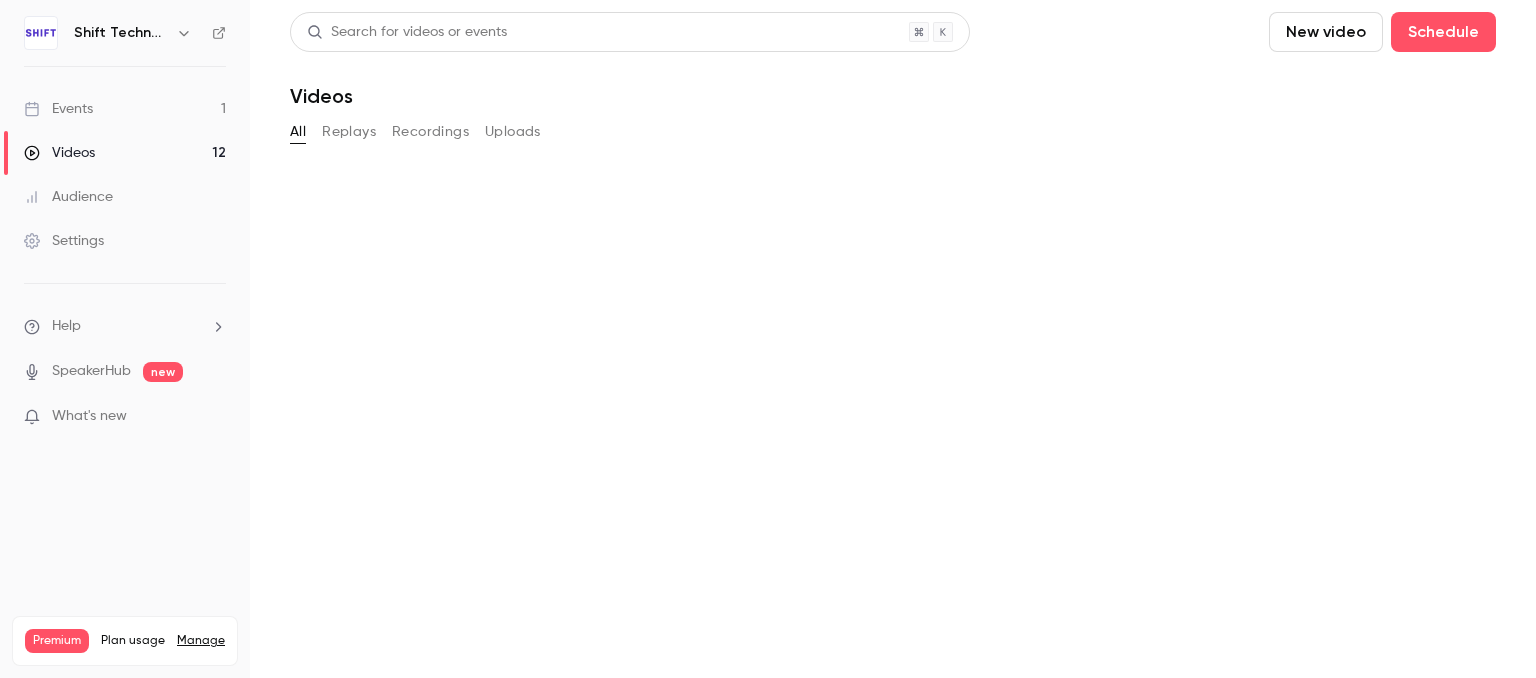 scroll, scrollTop: 0, scrollLeft: 0, axis: both 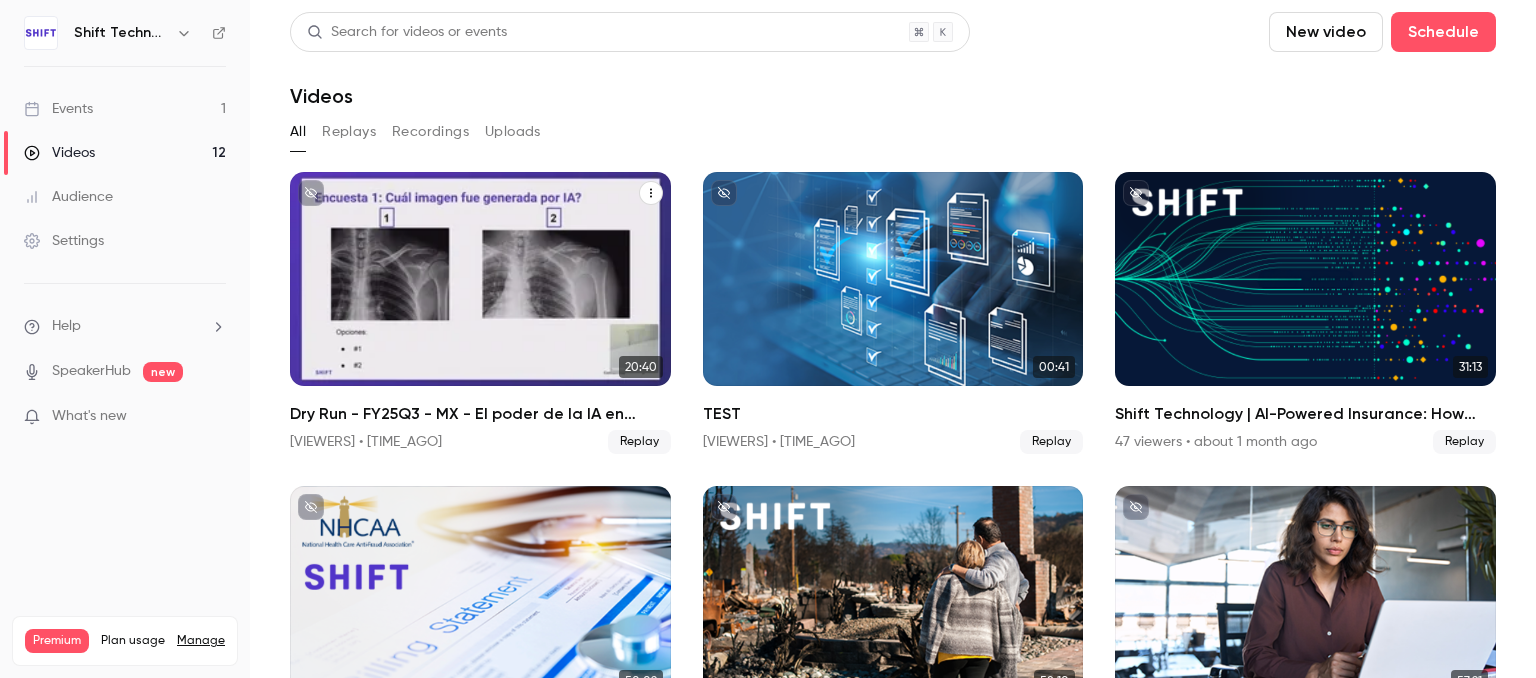 click 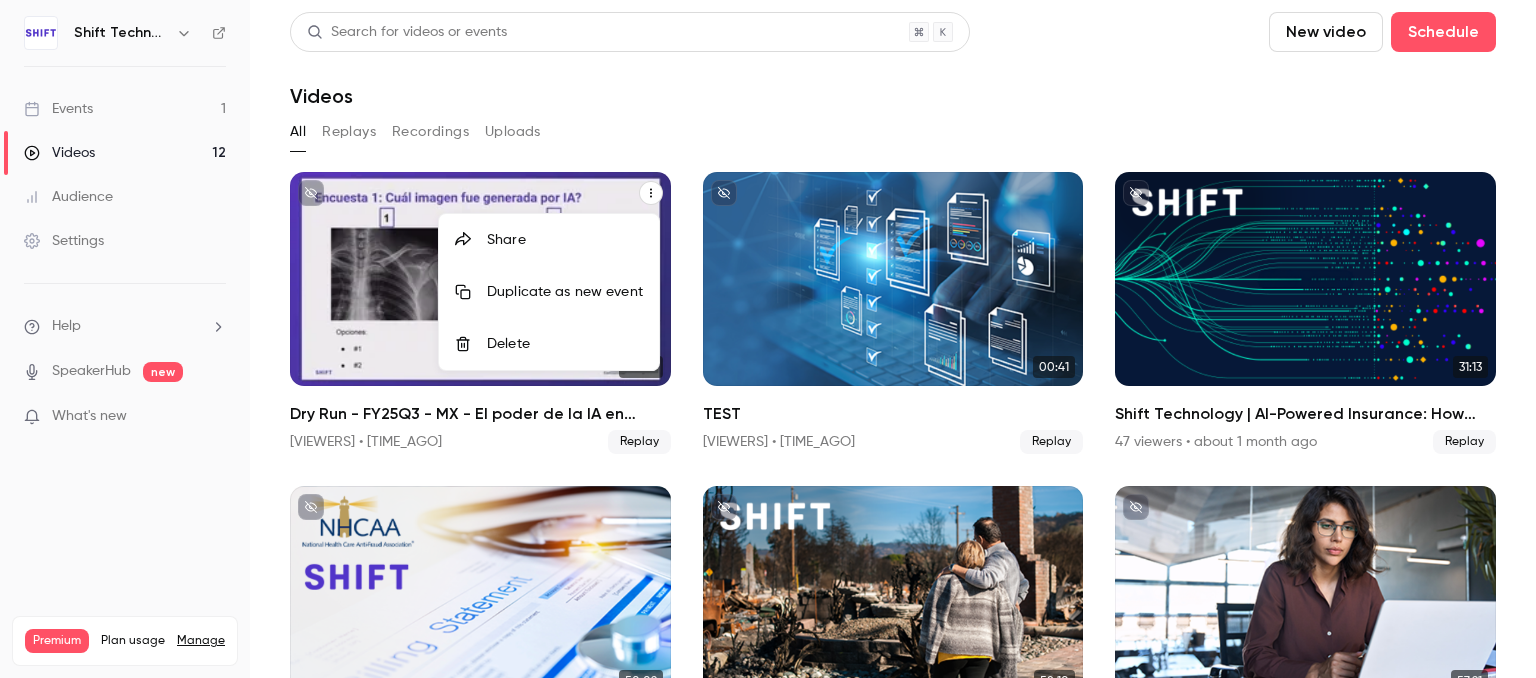 click at bounding box center [768, 339] 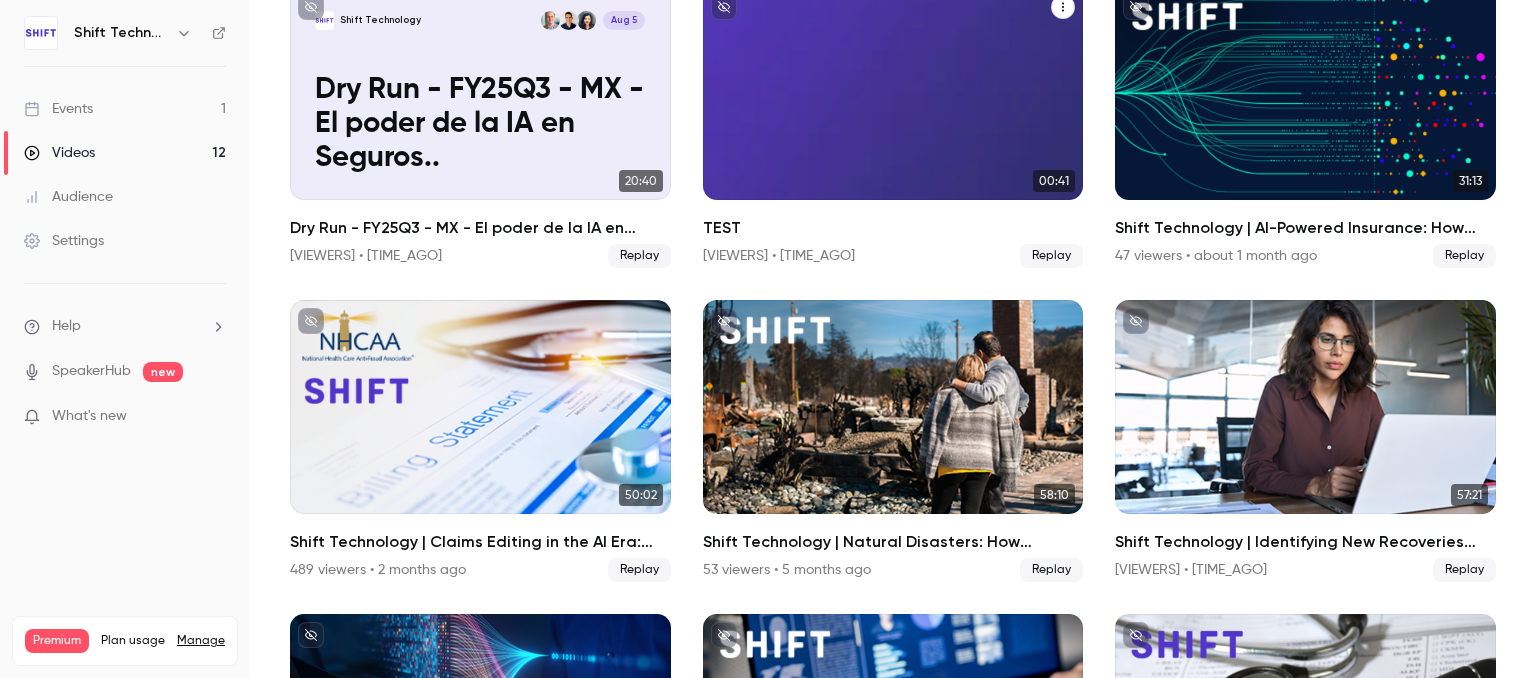 scroll, scrollTop: 187, scrollLeft: 0, axis: vertical 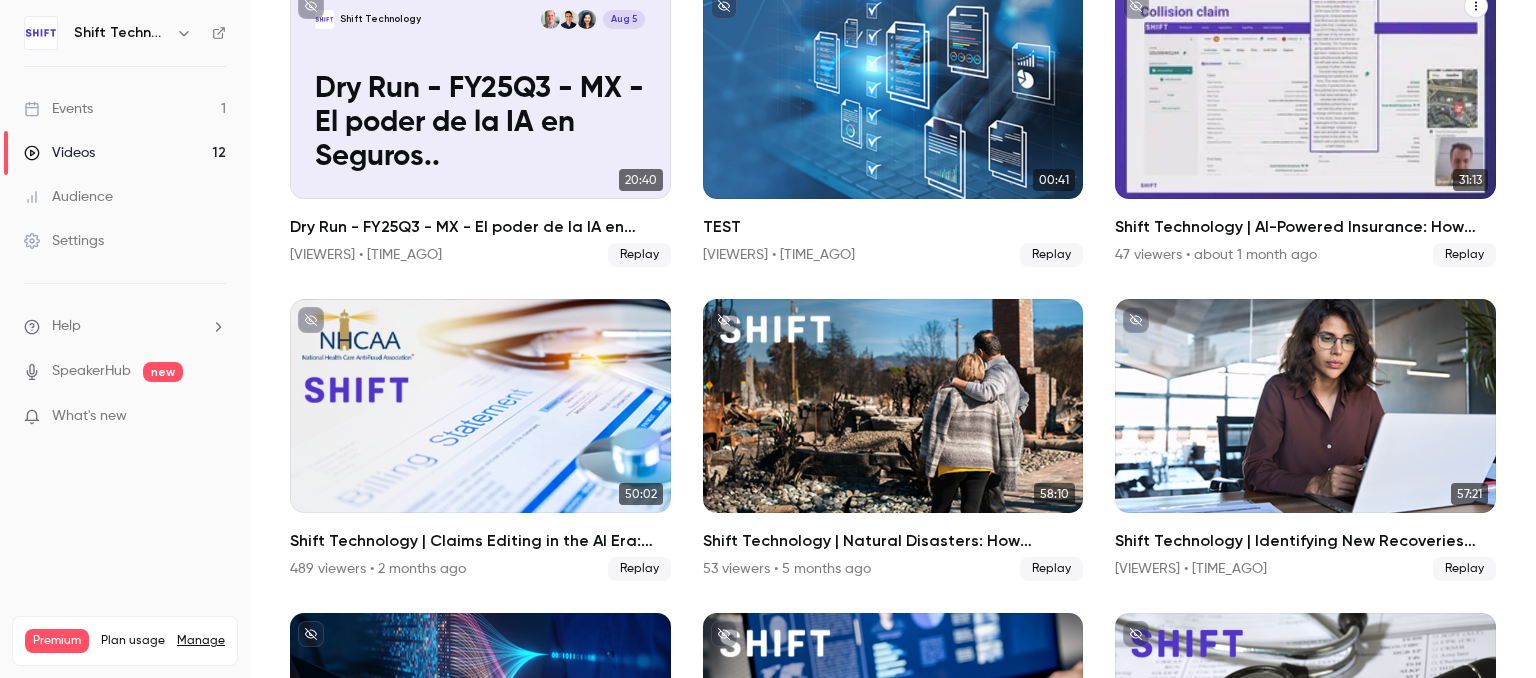 click at bounding box center [1305, 92] 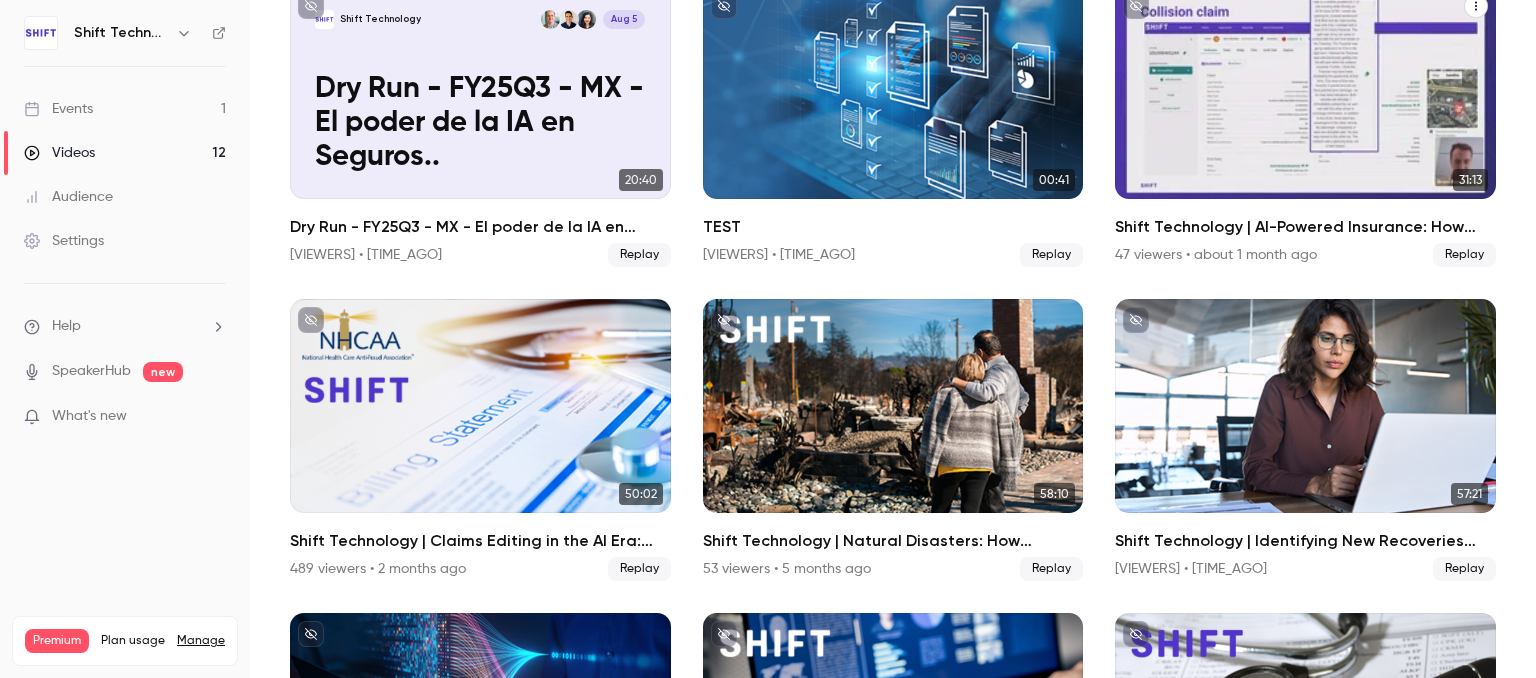 scroll, scrollTop: 0, scrollLeft: 0, axis: both 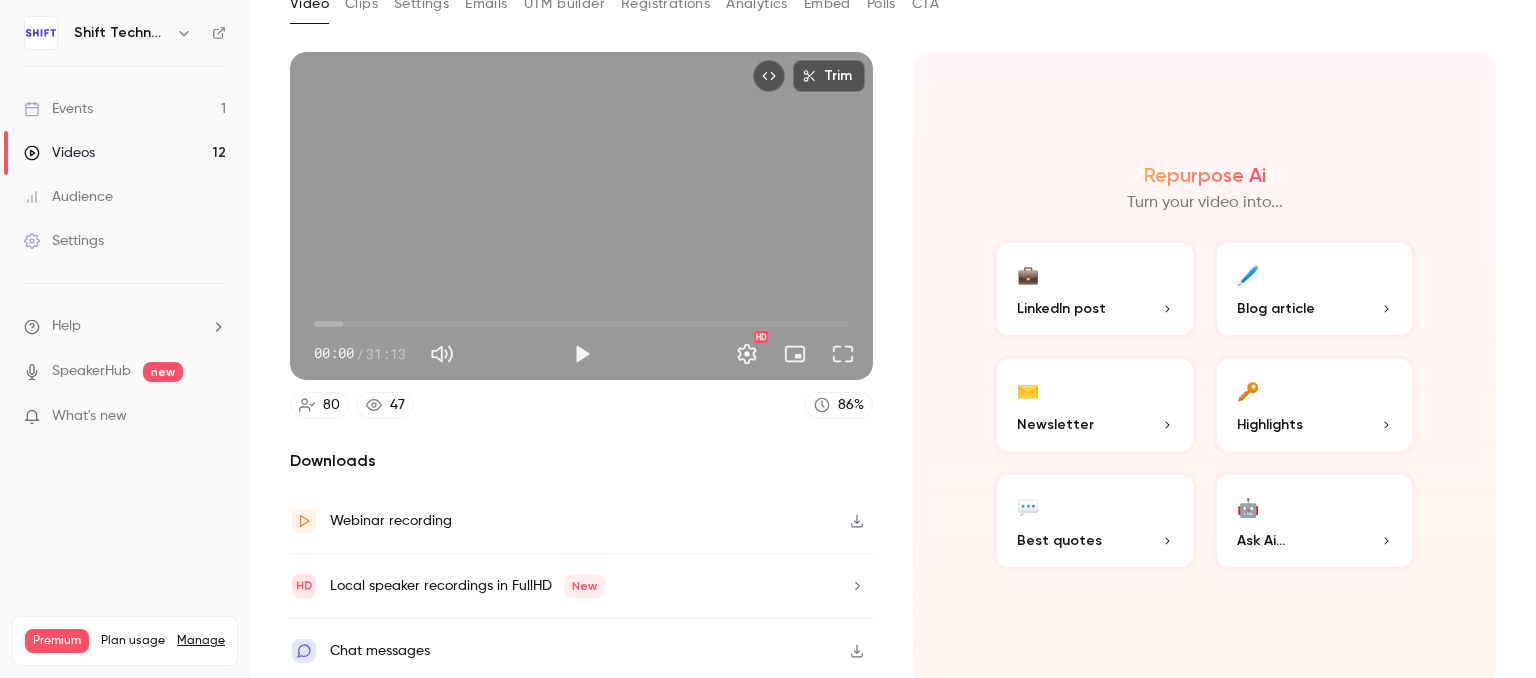 click on "LinkedIn post" at bounding box center (1061, 308) 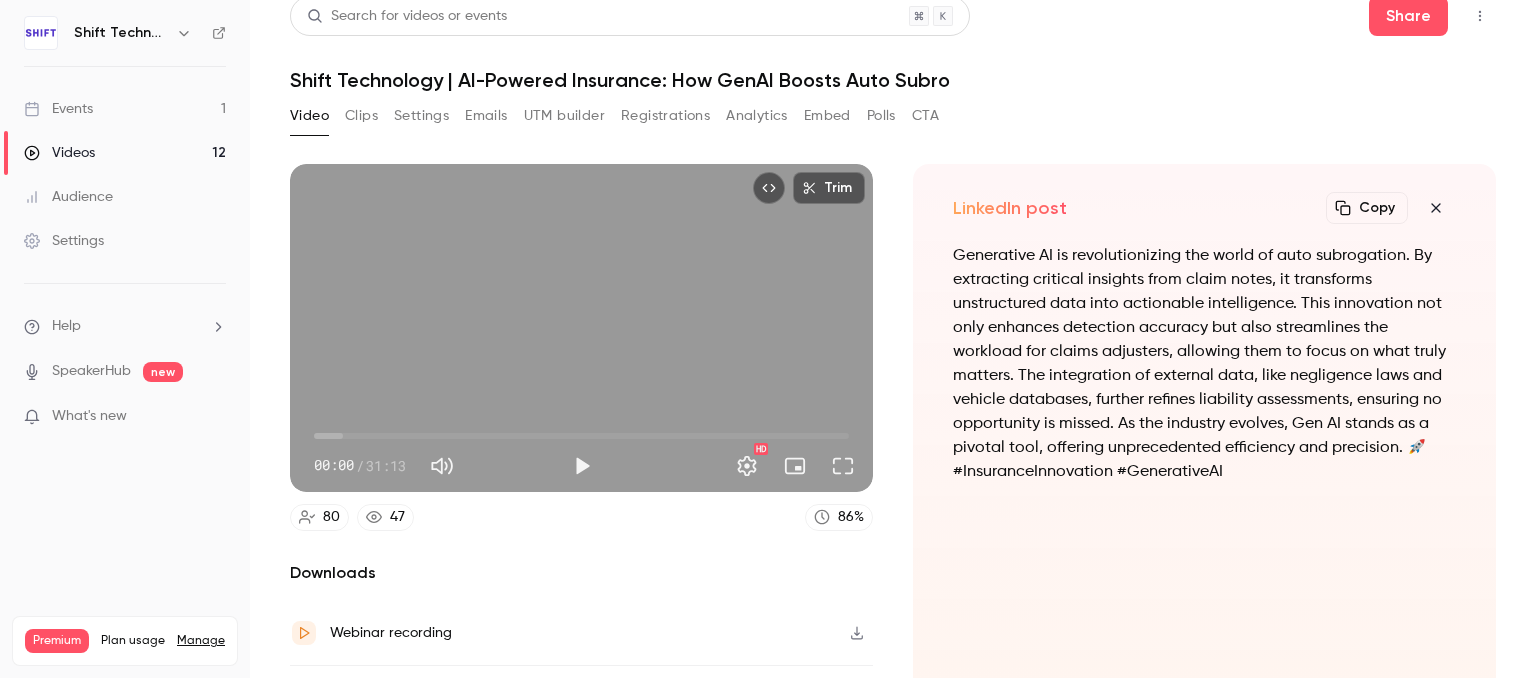 scroll, scrollTop: 18, scrollLeft: 0, axis: vertical 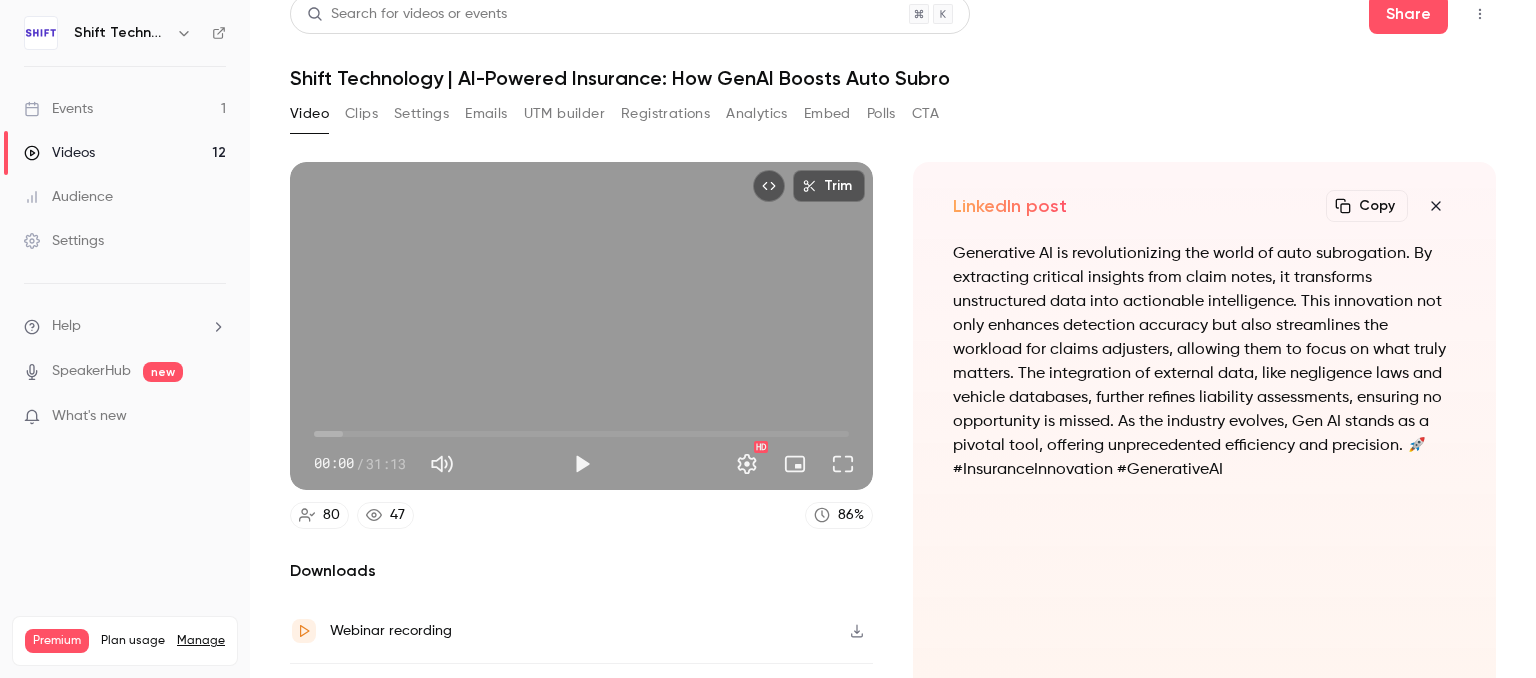 click on "Clips" at bounding box center (361, 114) 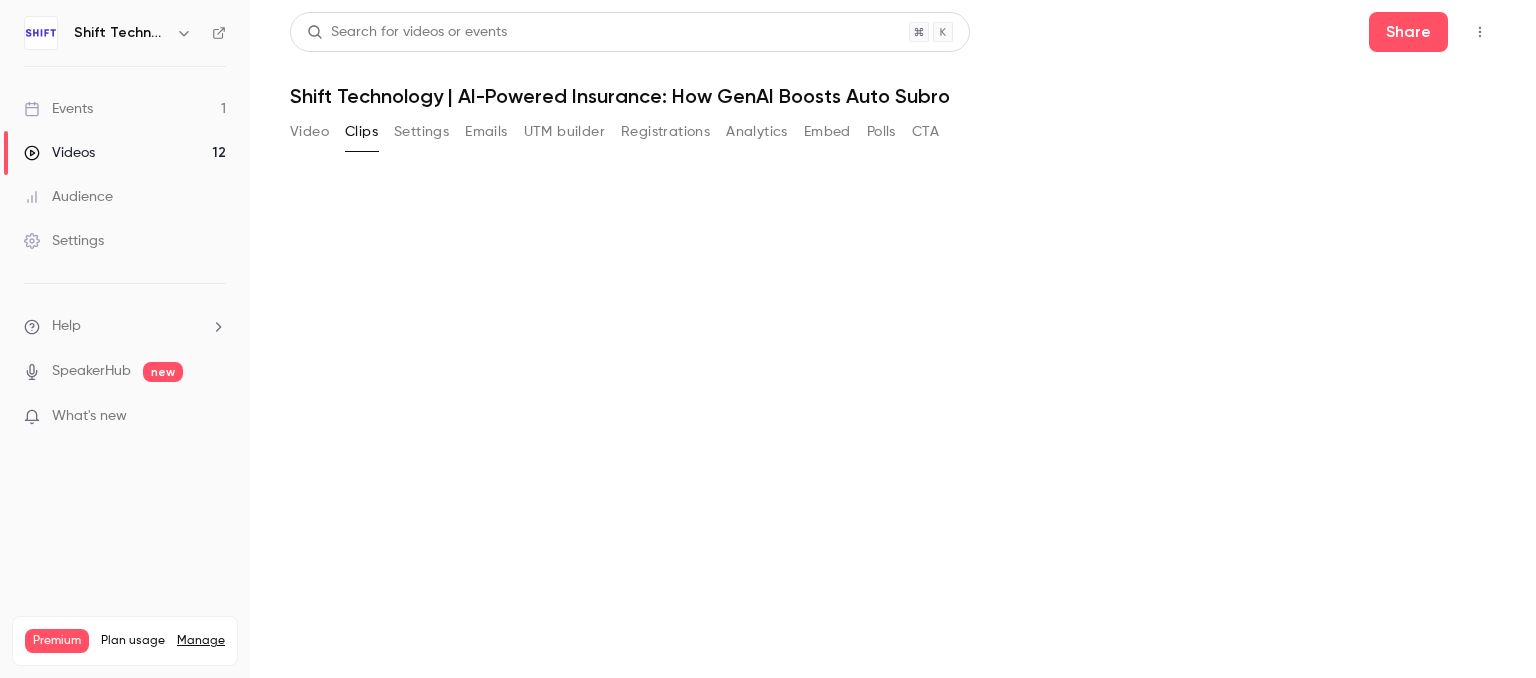 scroll, scrollTop: 0, scrollLeft: 0, axis: both 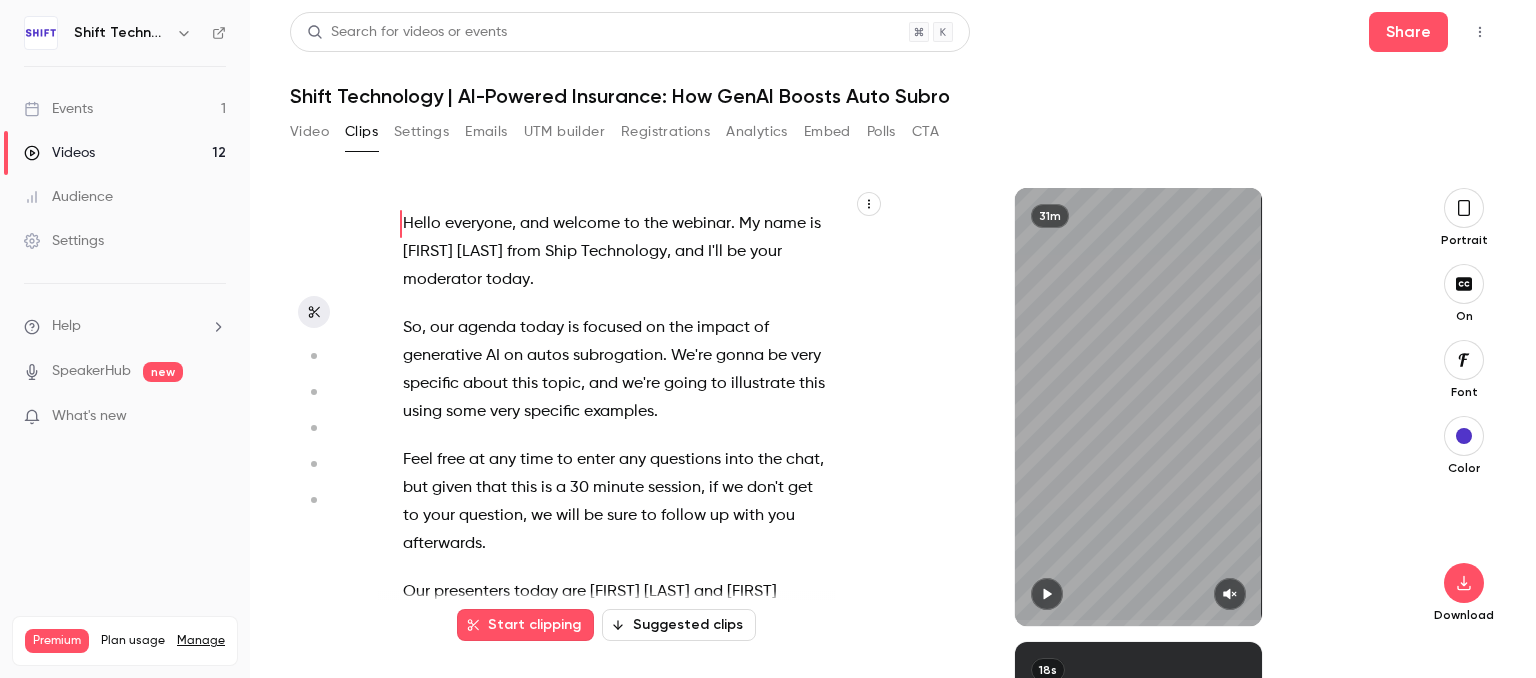 click on "from" at bounding box center (524, 252) 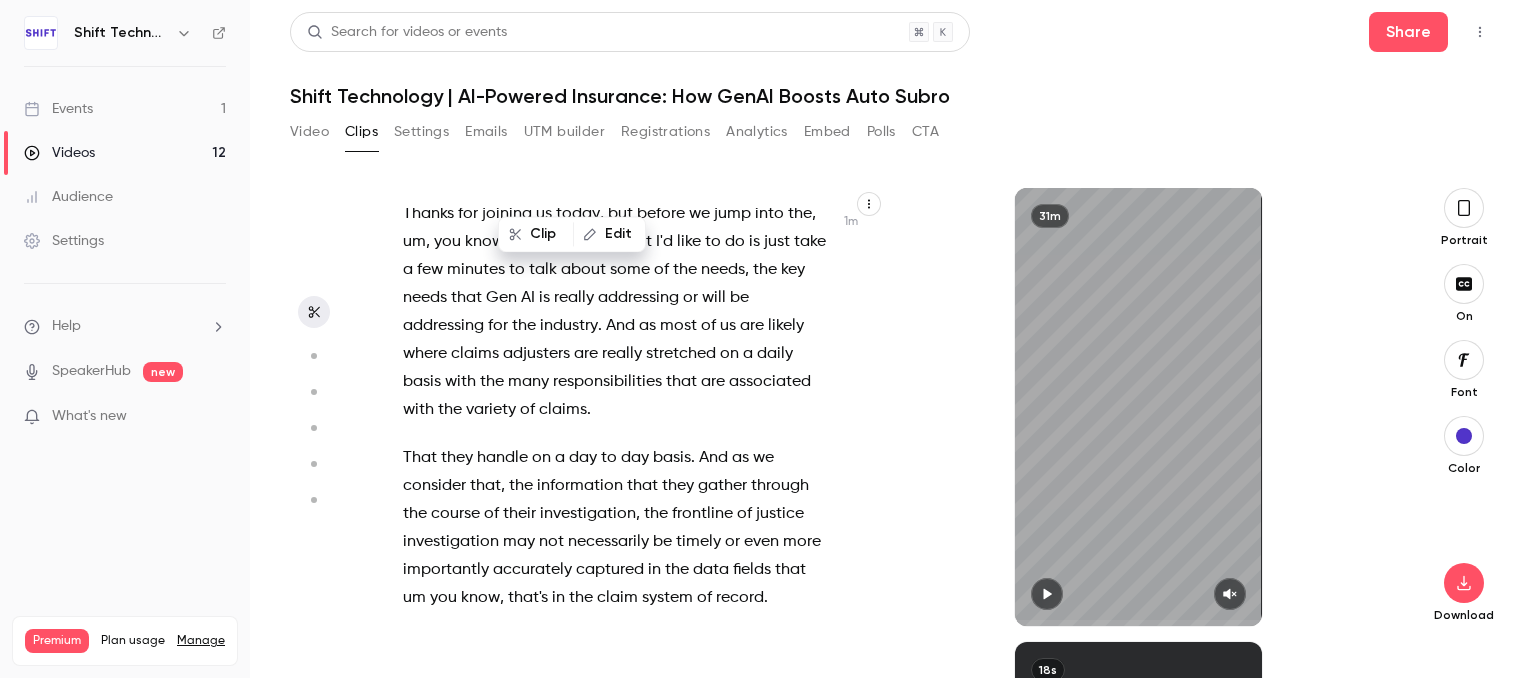 scroll, scrollTop: 1012, scrollLeft: 0, axis: vertical 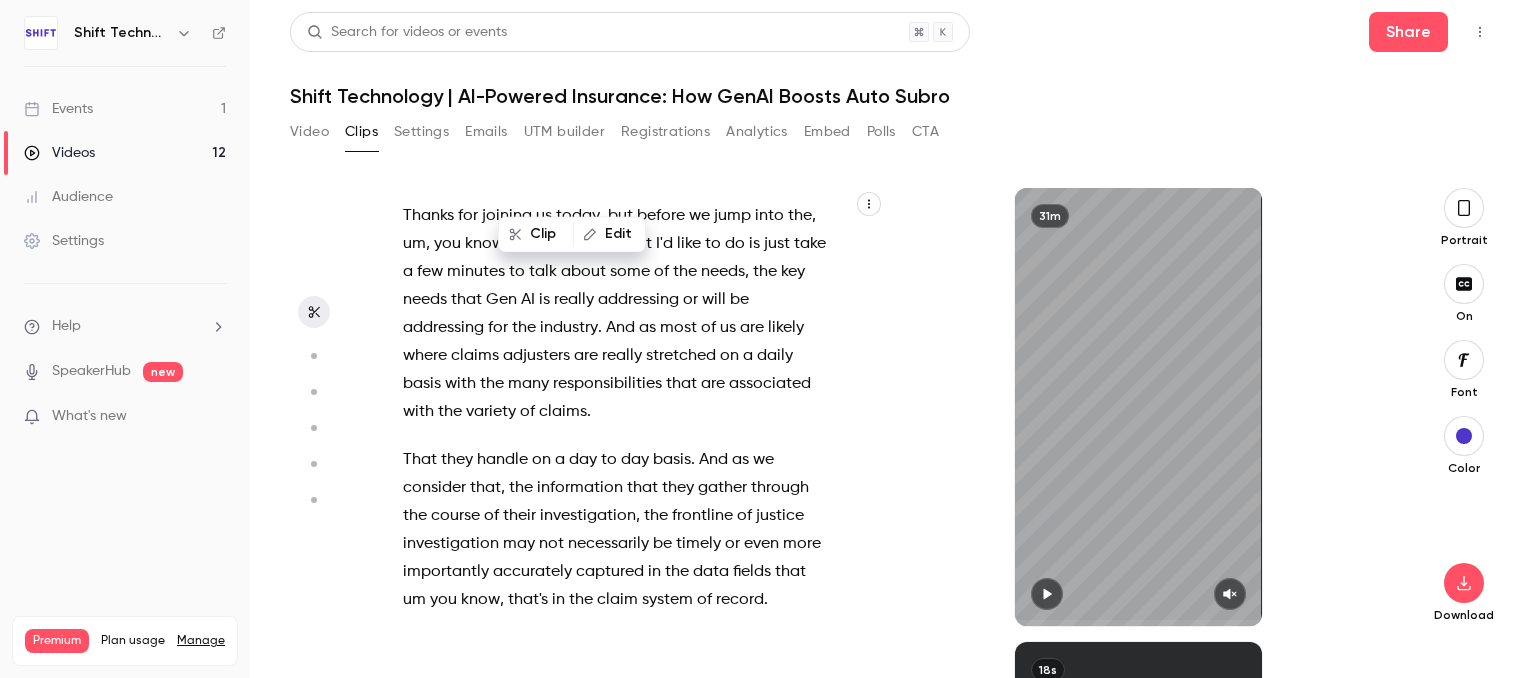 click 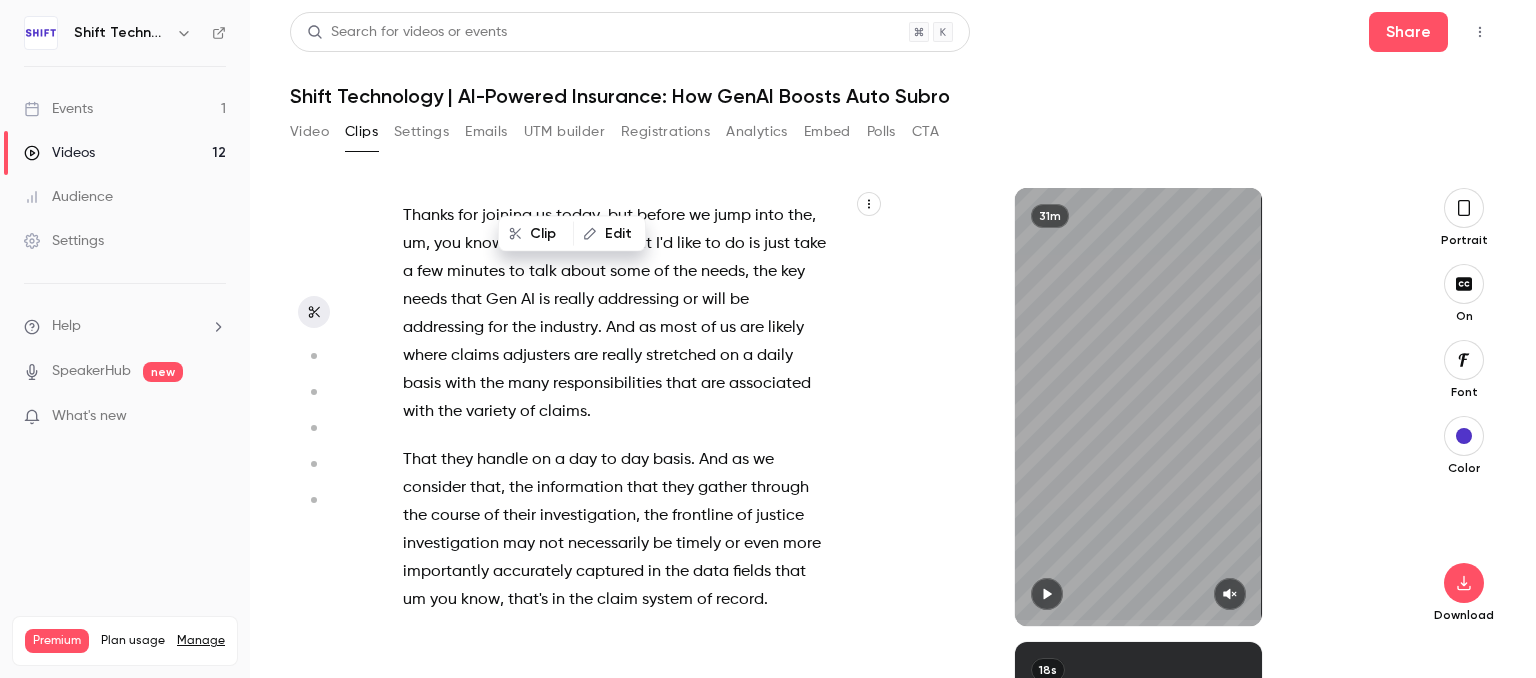 scroll, scrollTop: 437, scrollLeft: 0, axis: vertical 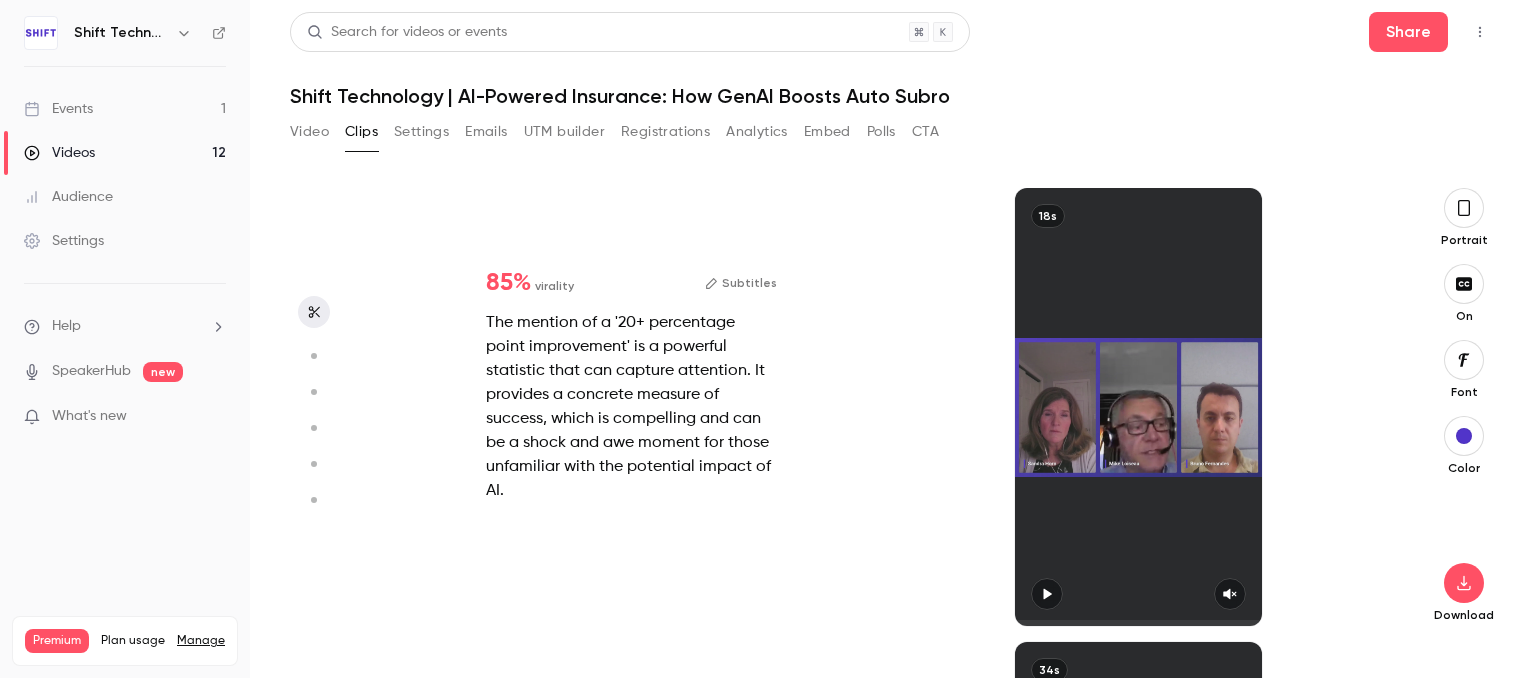 type on "***" 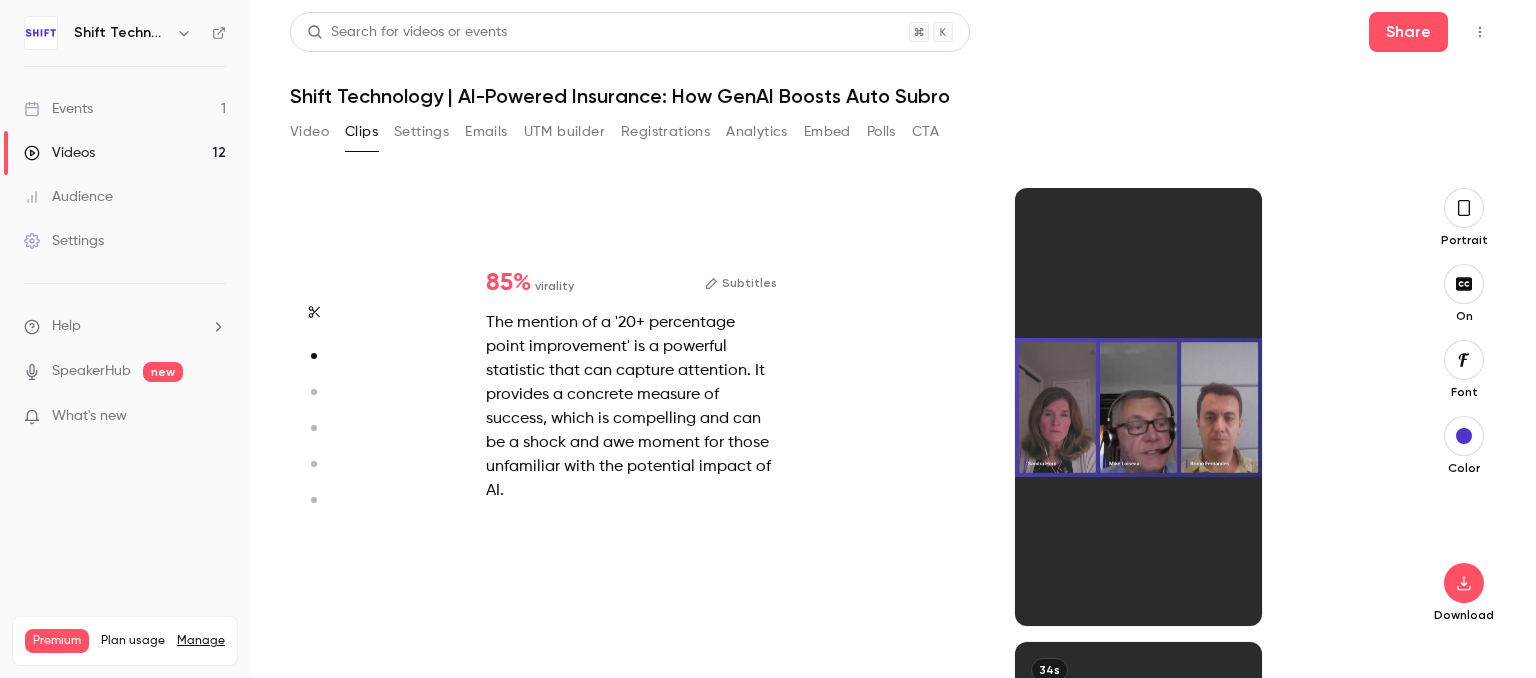 scroll, scrollTop: 453, scrollLeft: 0, axis: vertical 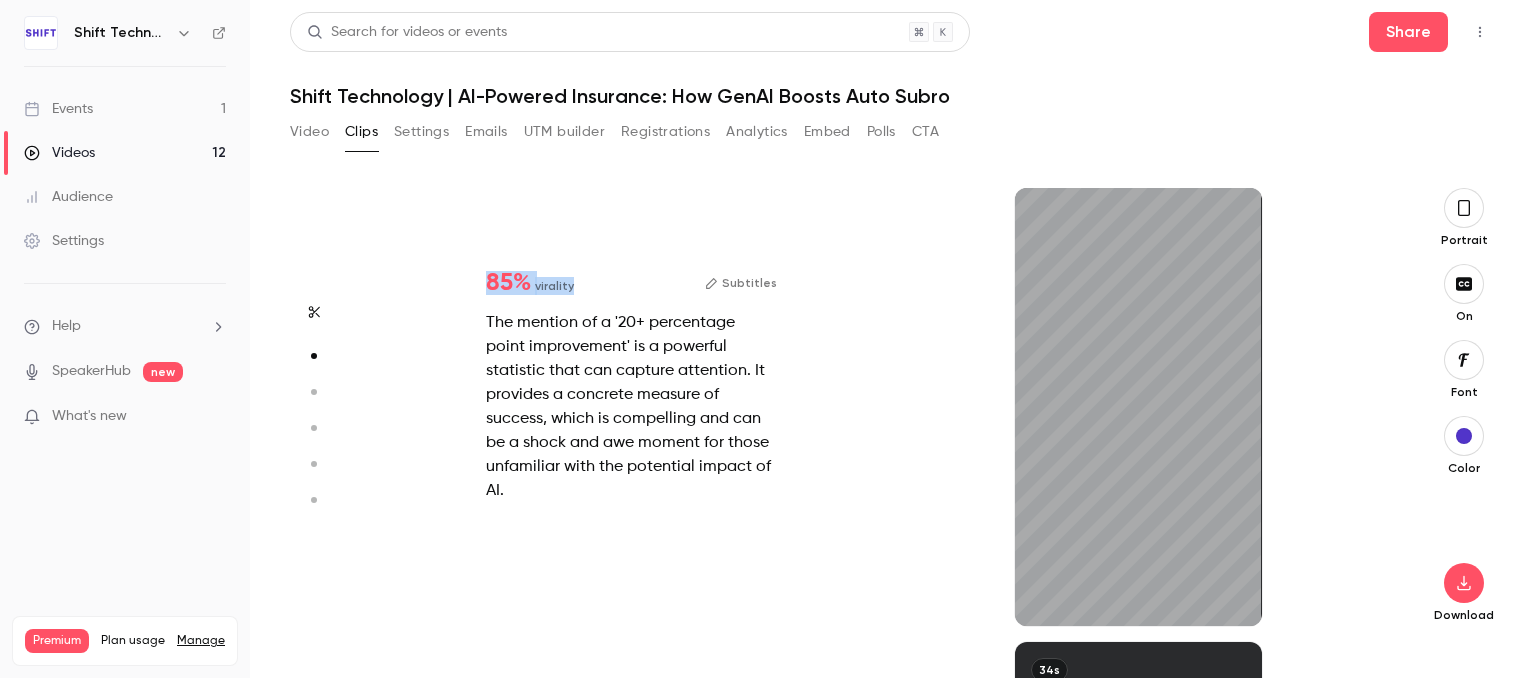 drag, startPoint x: 484, startPoint y: 298, endPoint x: 571, endPoint y: 314, distance: 88.45903 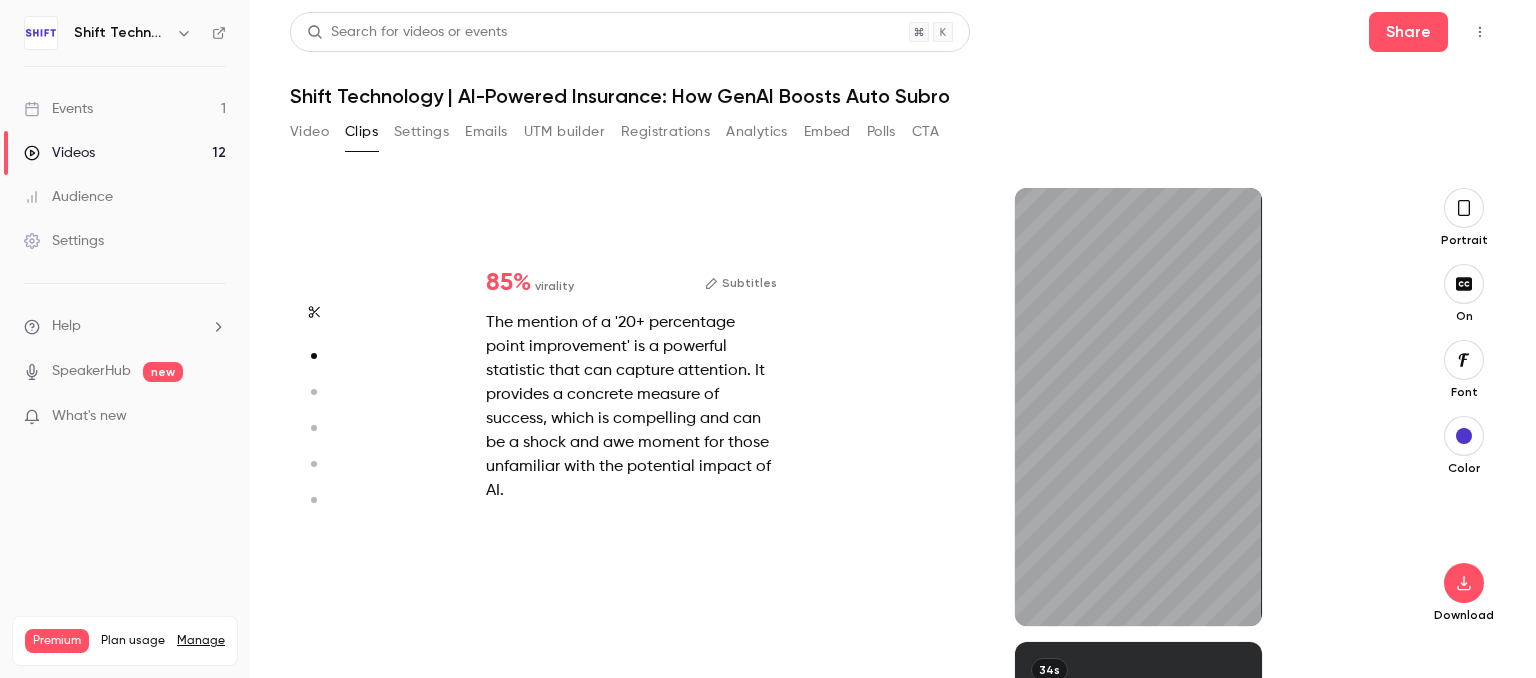 click on "85 % virality Subtitles The mention of a '20+ percentage point improvement' is a powerful statistic that can capture attention. It provides a concrete measure of success, which is compelling and can be a shock and awe moment for those unfamiliar with the potential impact of AI. Subtitles 00:00 . 00 → 00:05 . 07 What they have since found is that um they're expecting a 00:05 . 07 → 00:08 . 27 20+ percentage point improvement 00:08 . 67 → 00:10 . 64 and alert rate per month . 00:11 . 41 → 00:14 . 00 Because of these additional data uh nuggets , 00:14 . 01 → 00:15 . 99 if you will , that we can pull out from the , 00:16 . 28 → 00:18 . 11 from the claim notes , right 18s" at bounding box center (885, 407) 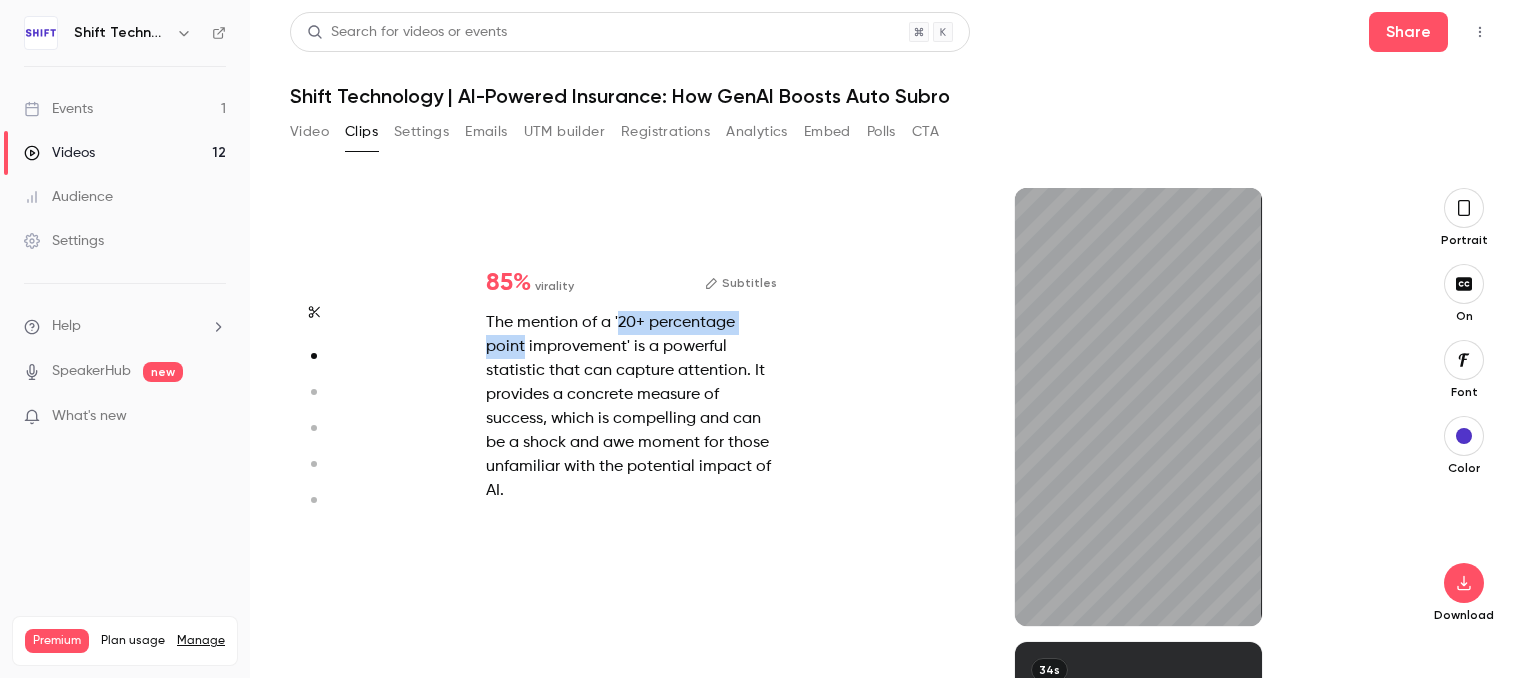 drag, startPoint x: 618, startPoint y: 335, endPoint x: 789, endPoint y: 345, distance: 171.29214 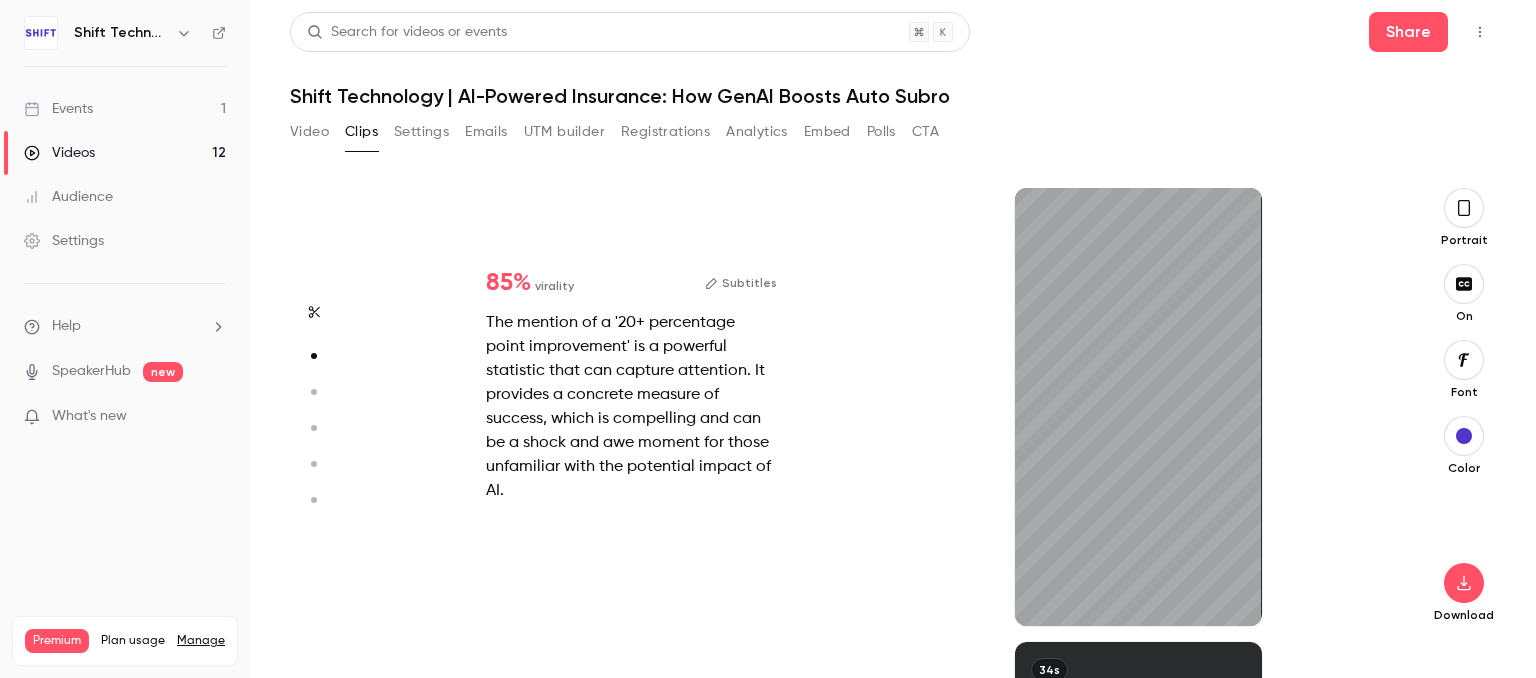 click on "18s" at bounding box center (1138, 407) 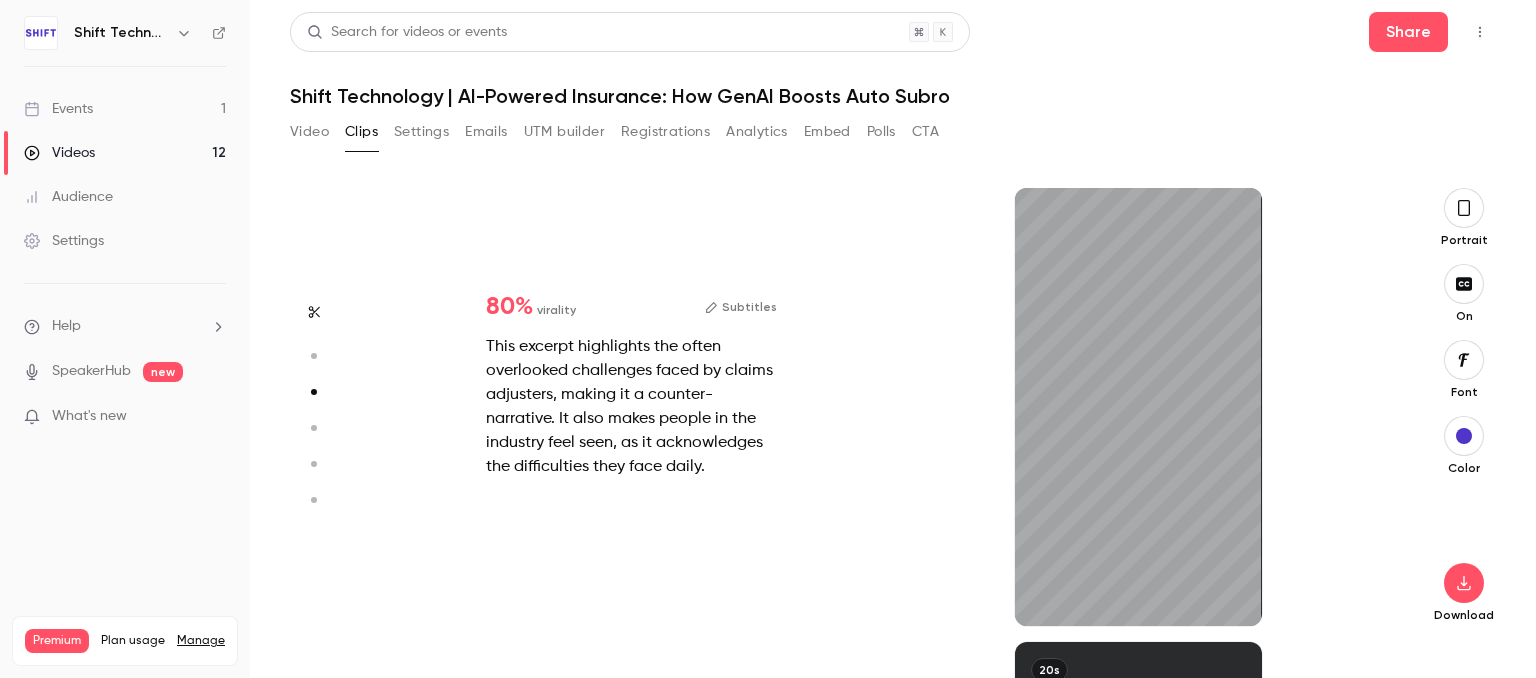 type on "***" 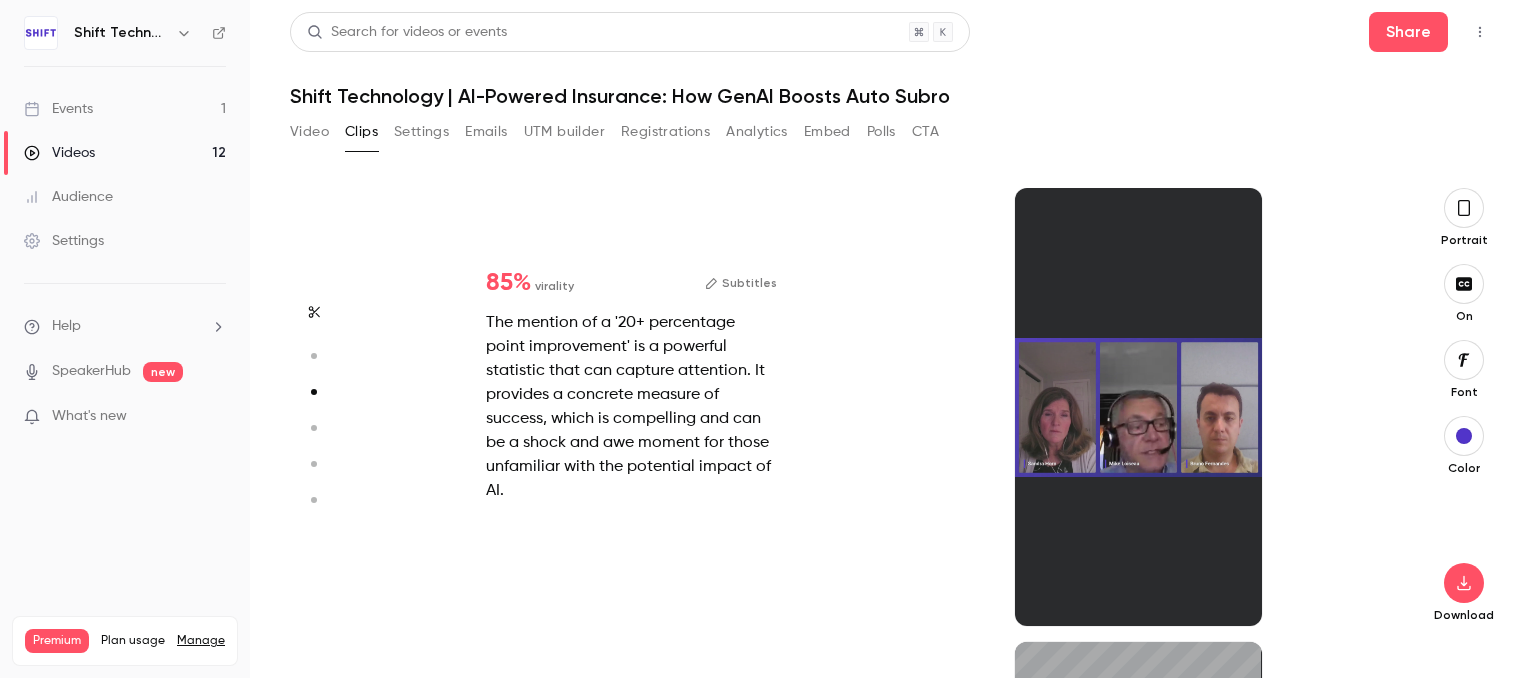 type on "***" 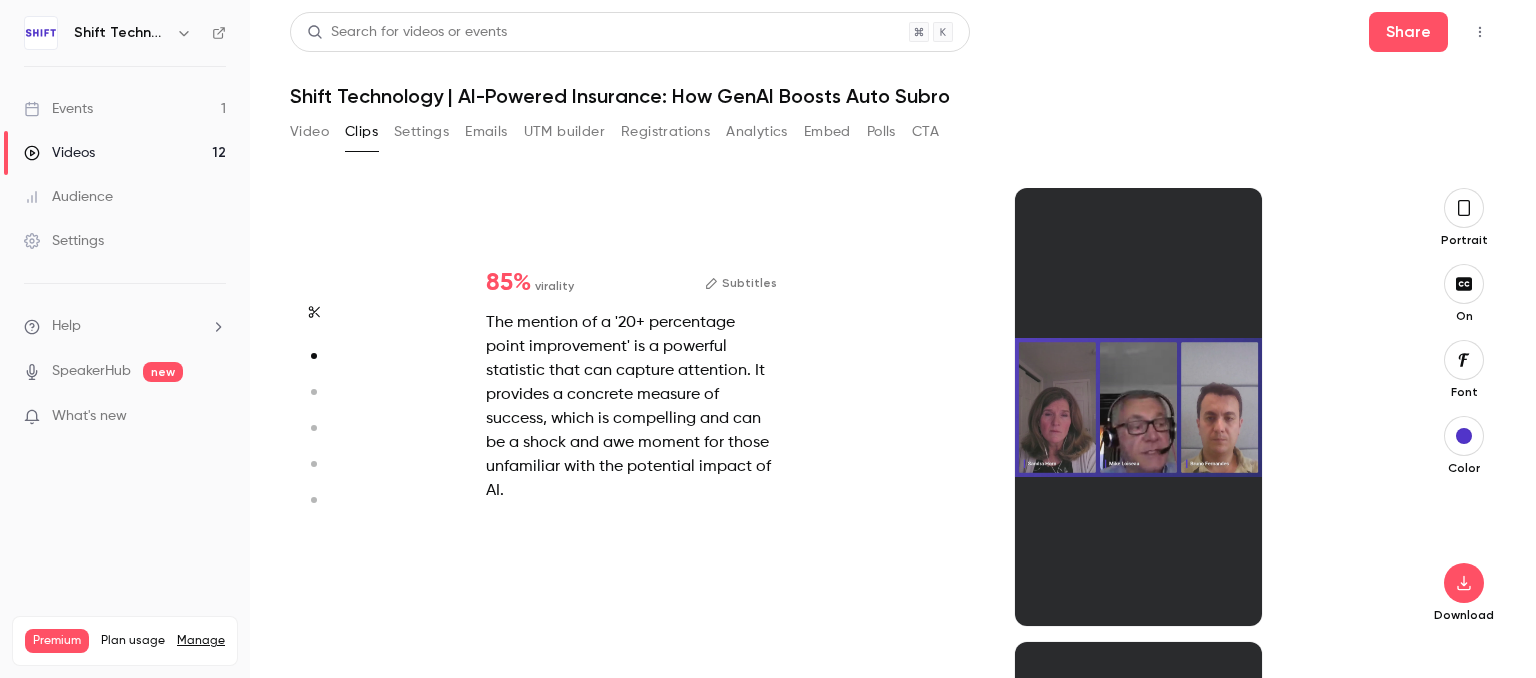 scroll, scrollTop: 453, scrollLeft: 0, axis: vertical 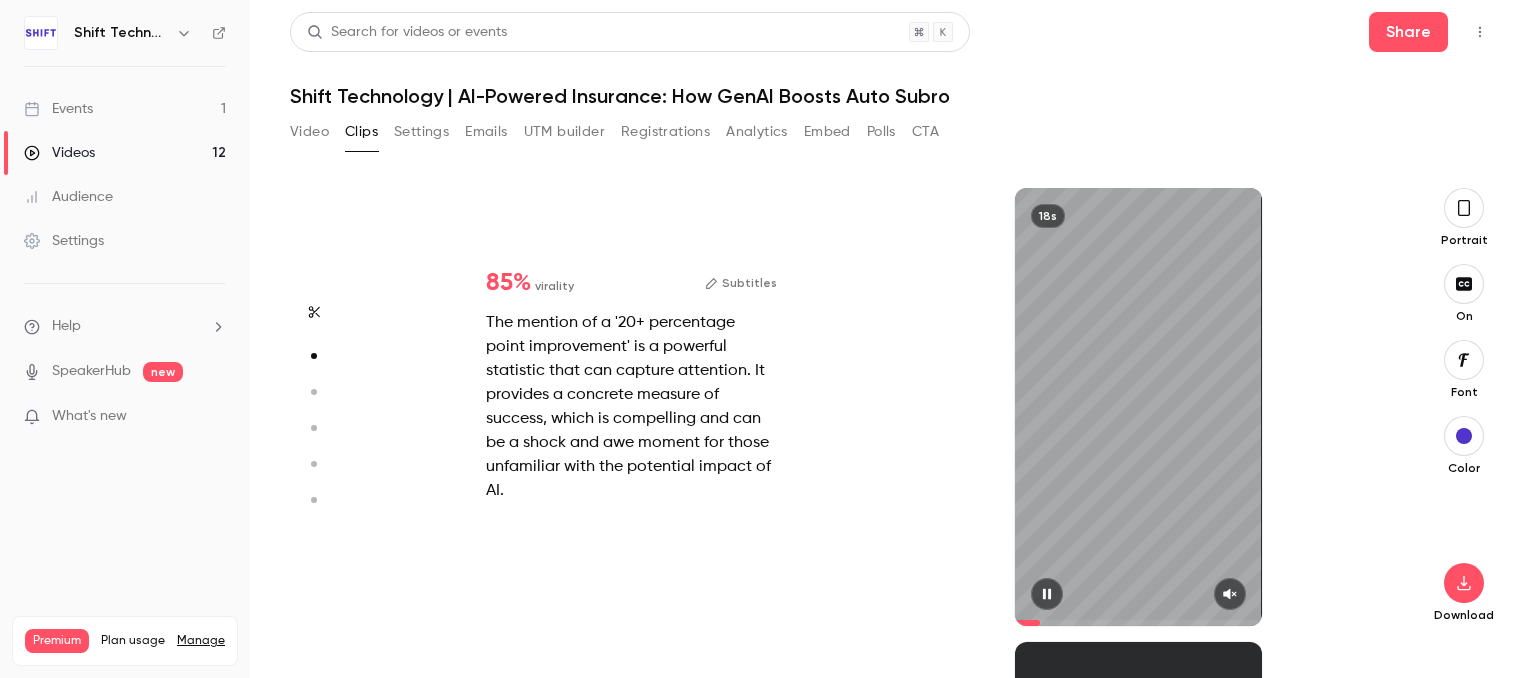 click 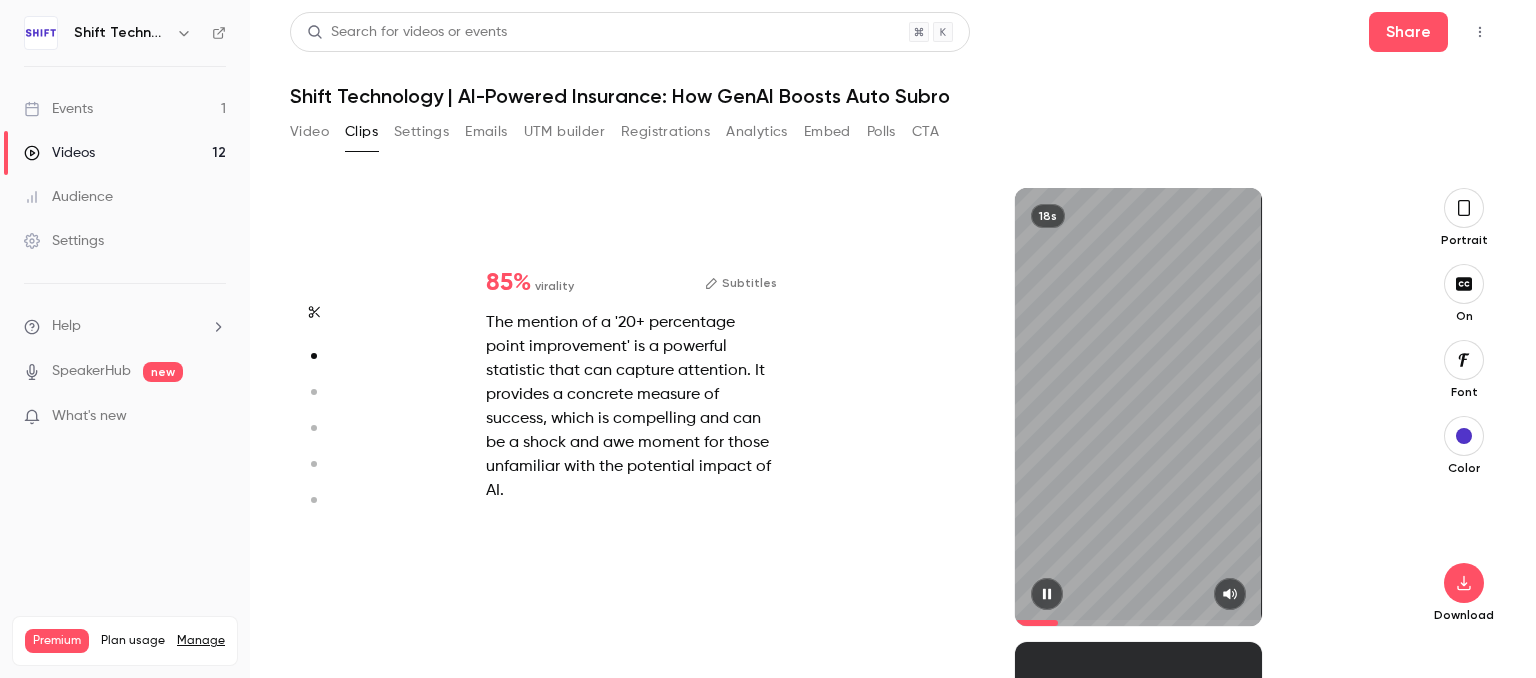 type on "***" 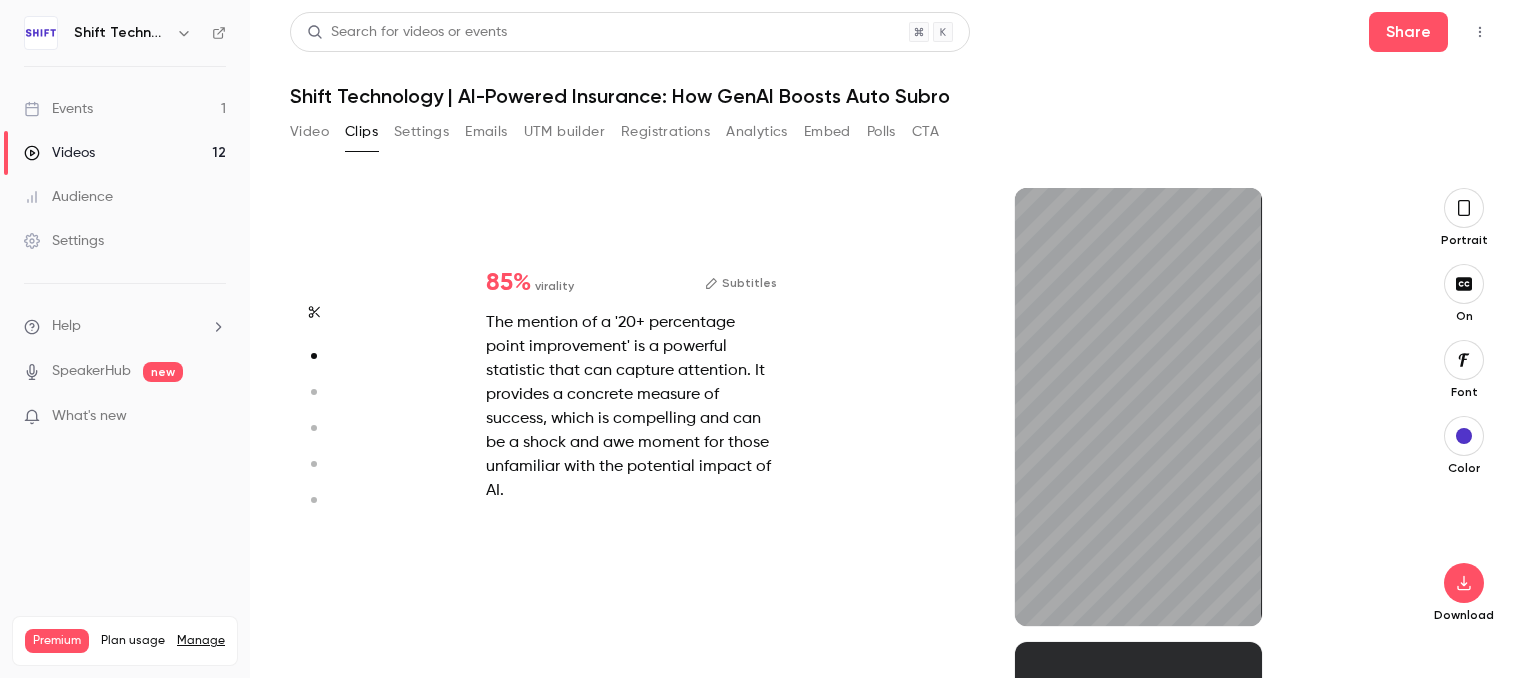 scroll, scrollTop: 453, scrollLeft: 0, axis: vertical 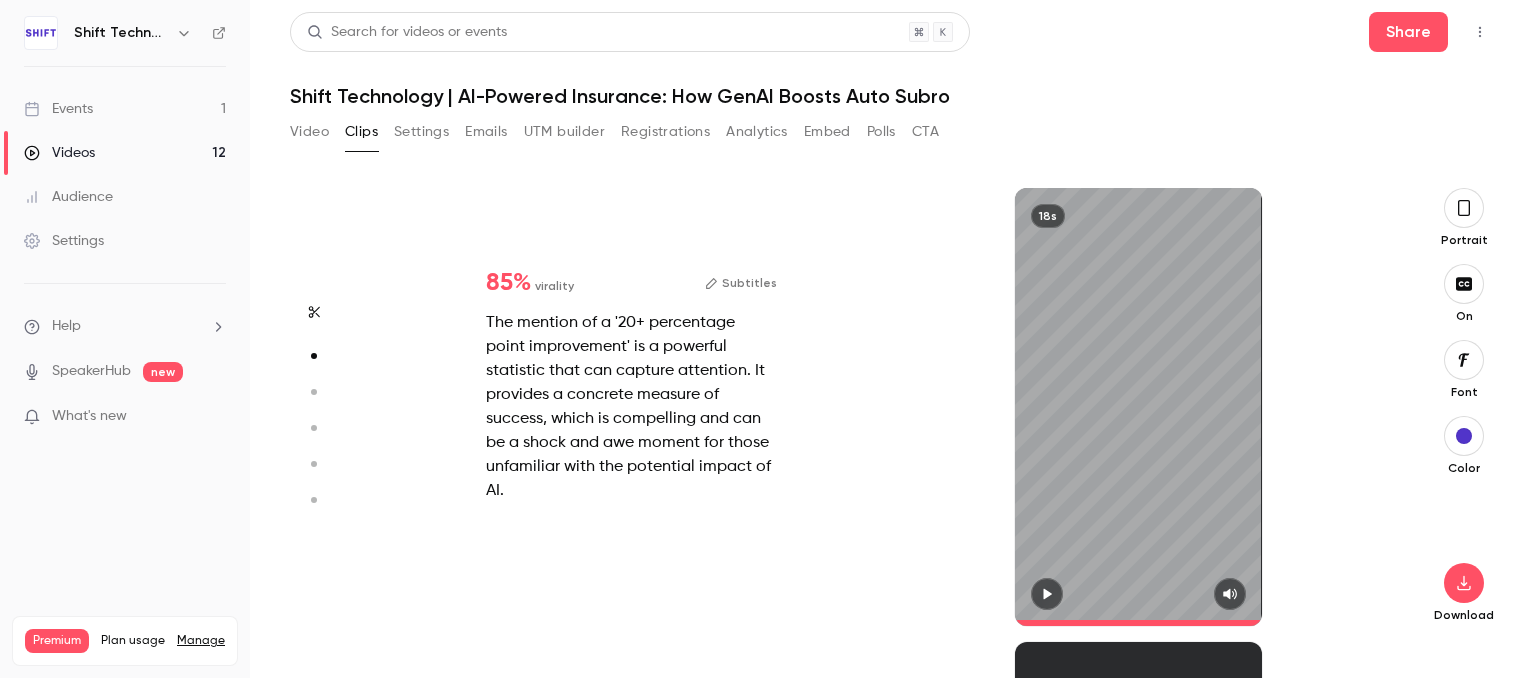 type on "****" 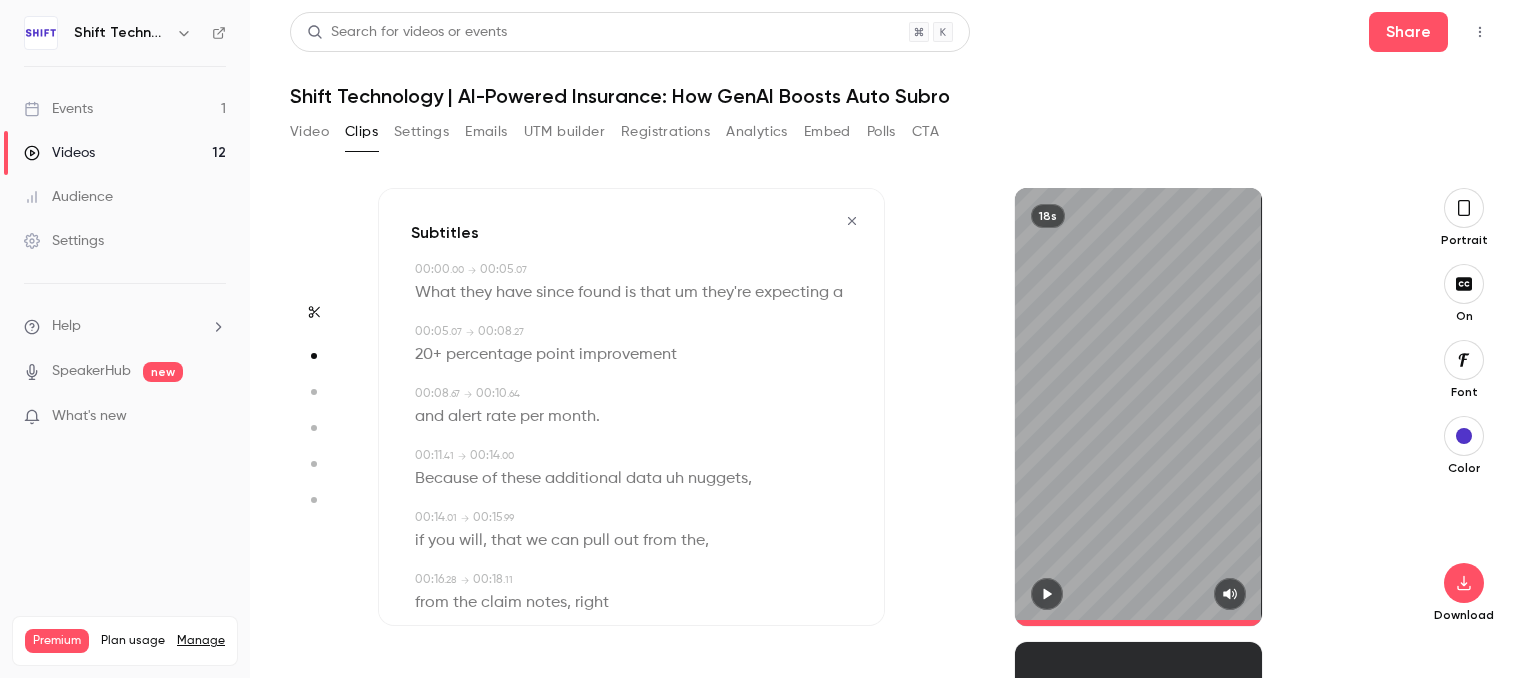 click 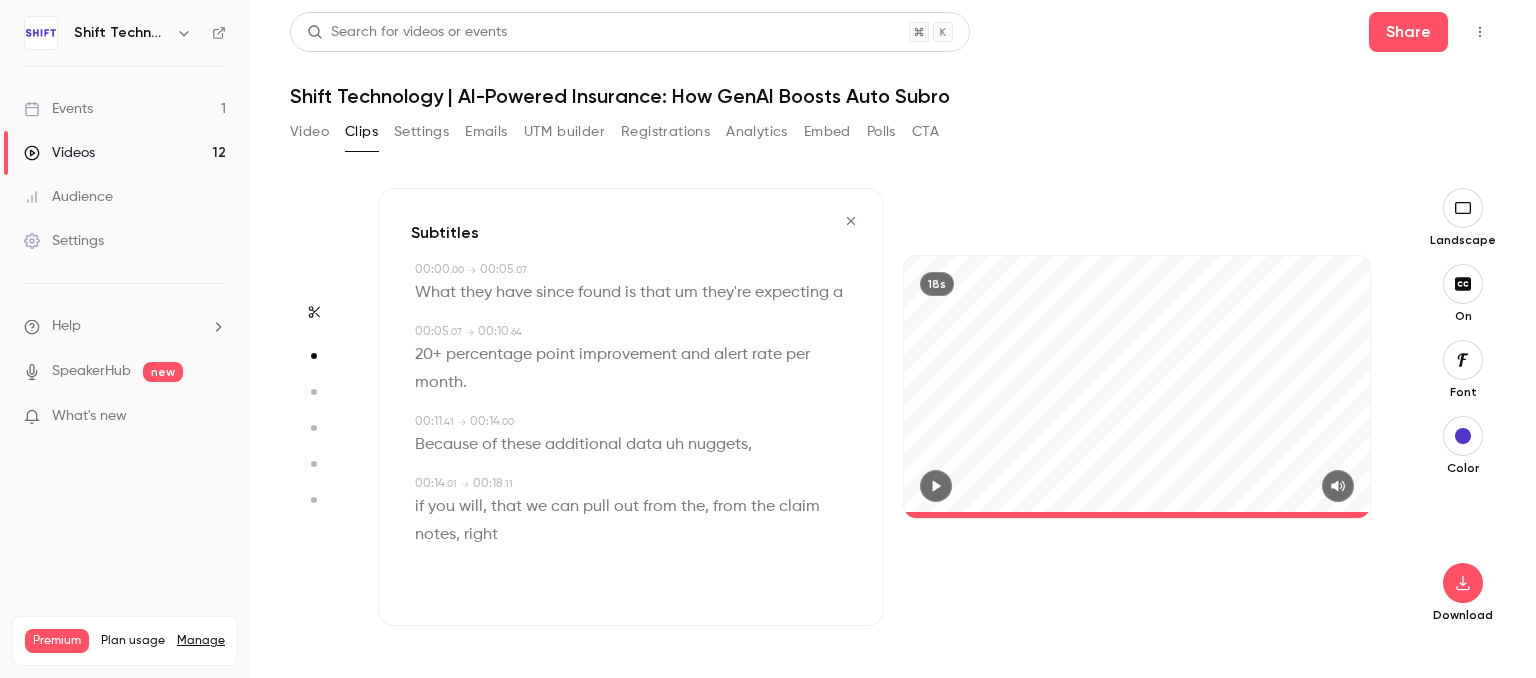 type on "***" 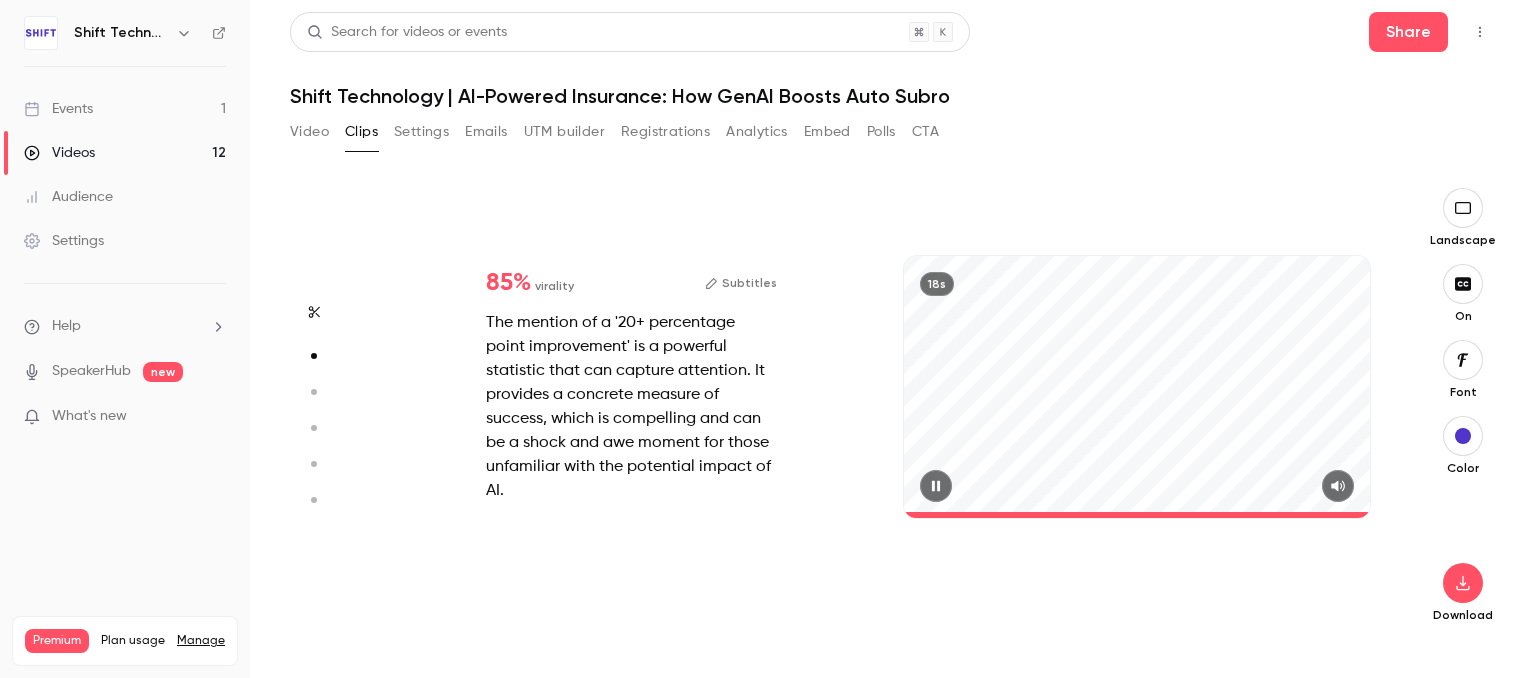 type on "***" 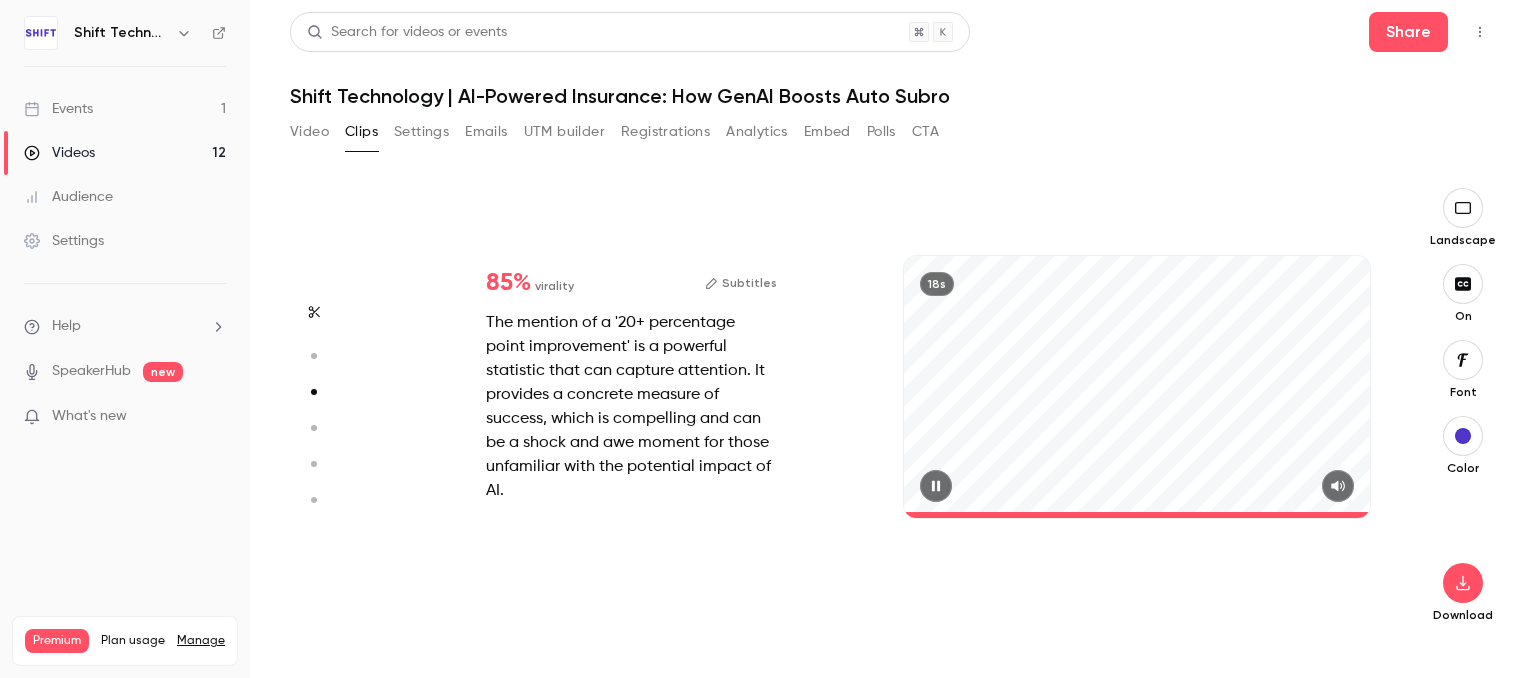 type on "*" 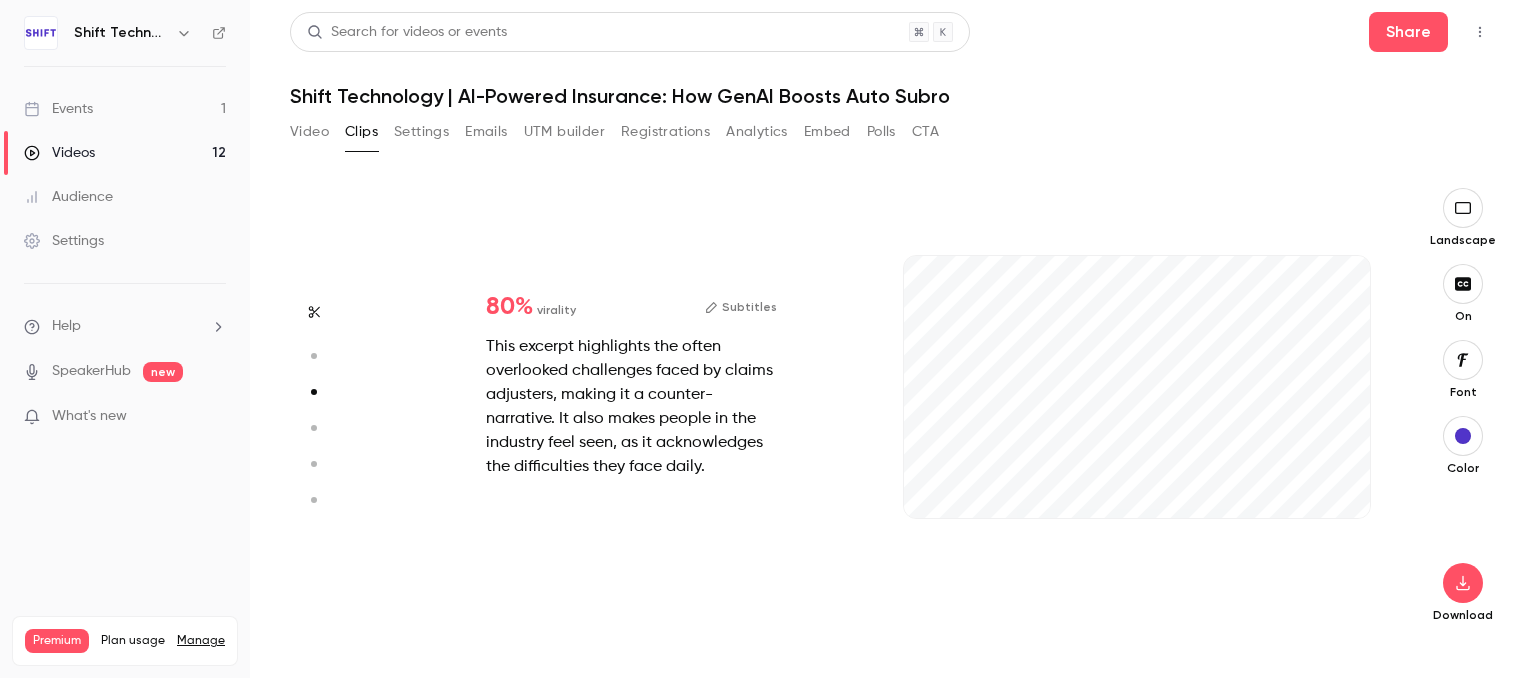 scroll, scrollTop: 907, scrollLeft: 0, axis: vertical 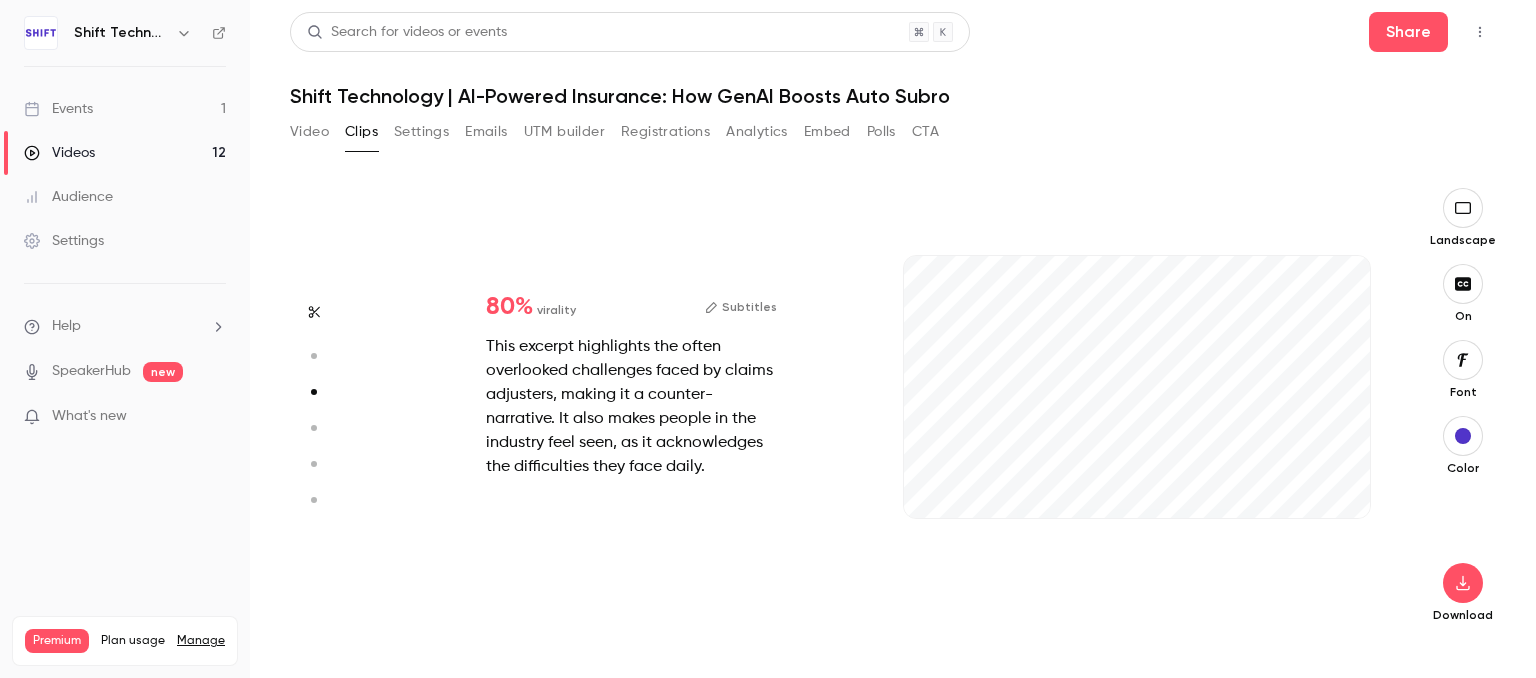 type on "****" 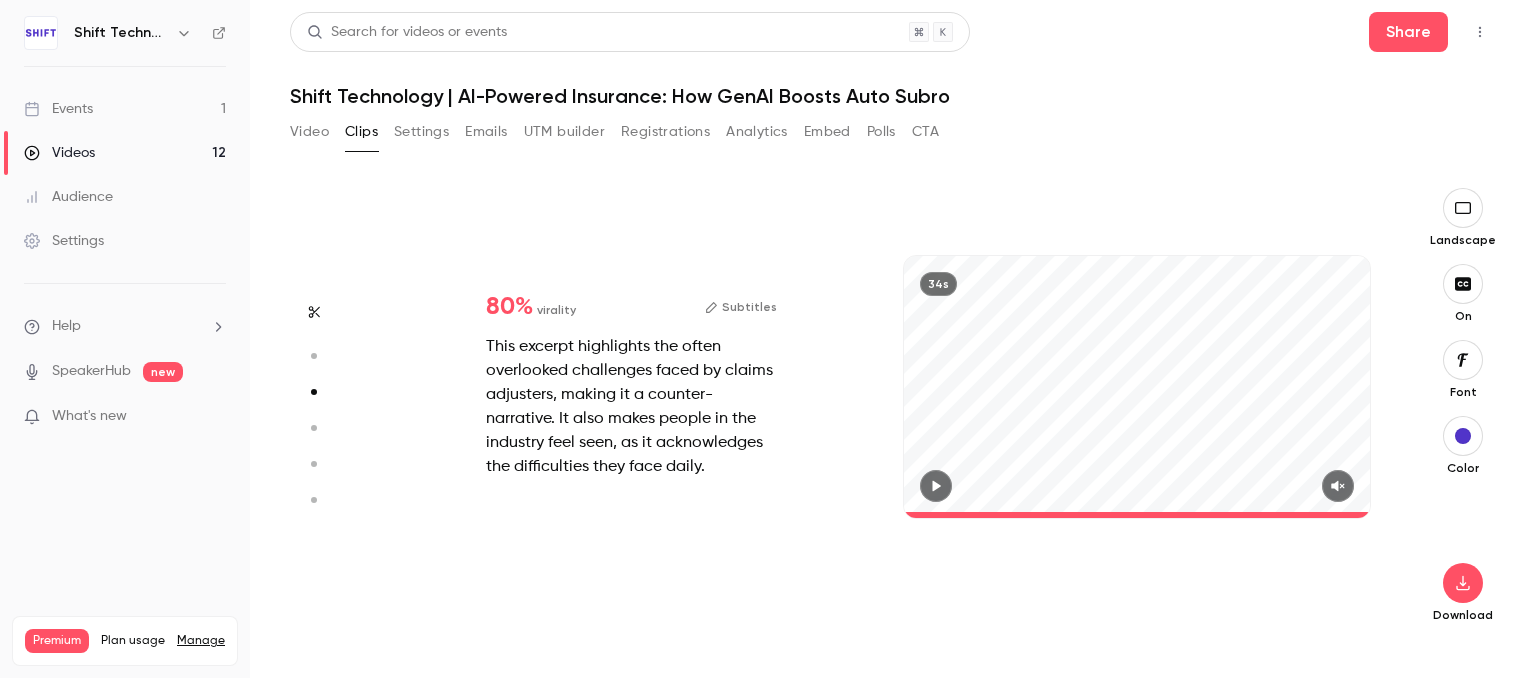 click on "Registrations" at bounding box center (665, 132) 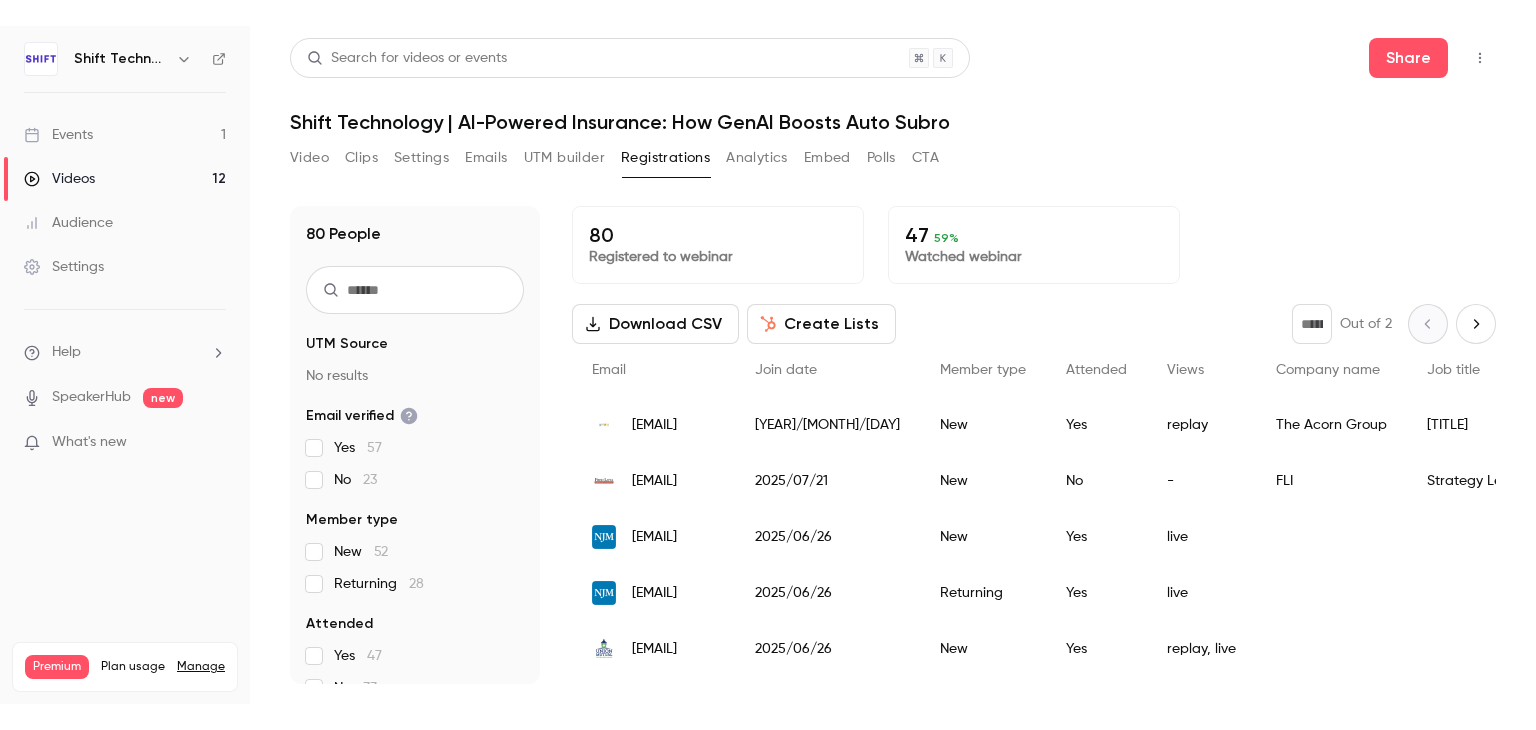 scroll, scrollTop: 0, scrollLeft: 0, axis: both 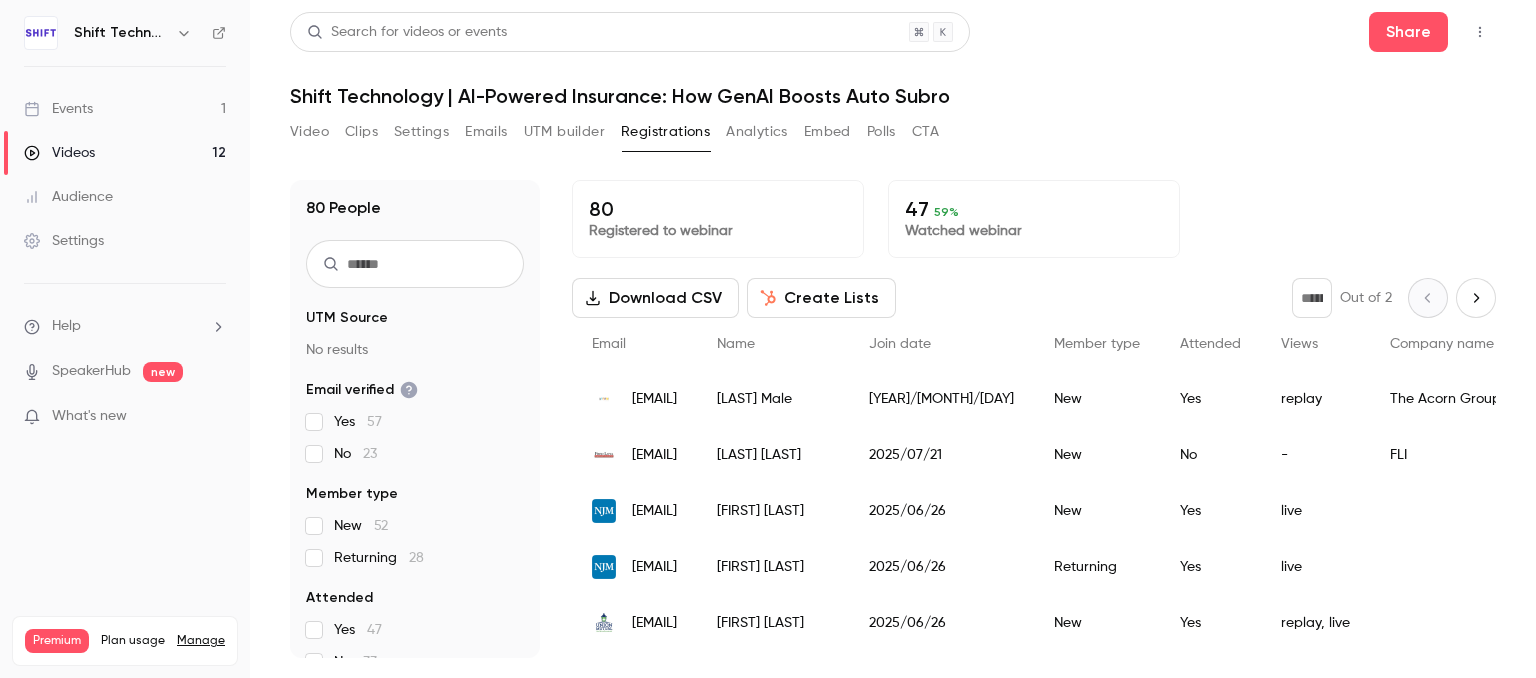 drag, startPoint x: 1039, startPoint y: 513, endPoint x: 926, endPoint y: 505, distance: 113.28283 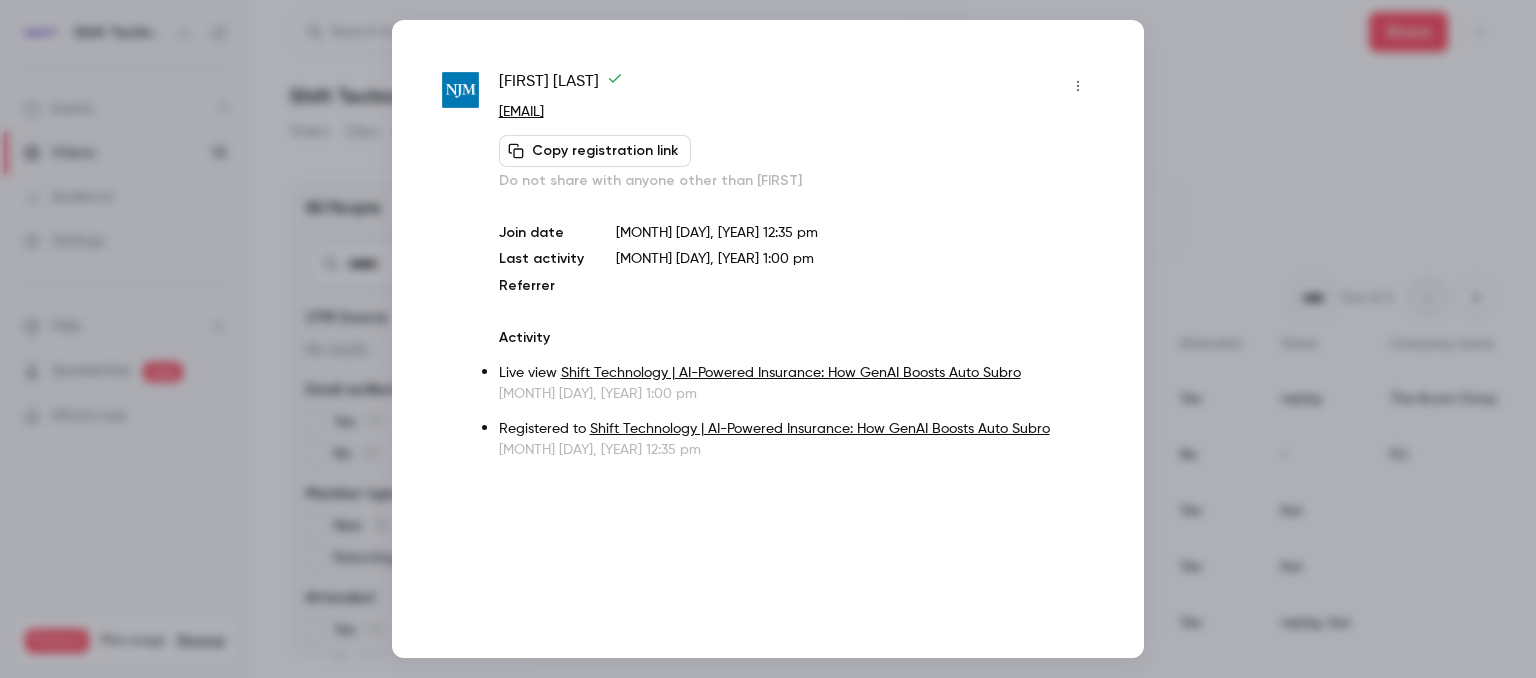 copy on "[FIRST] [LAST]" 